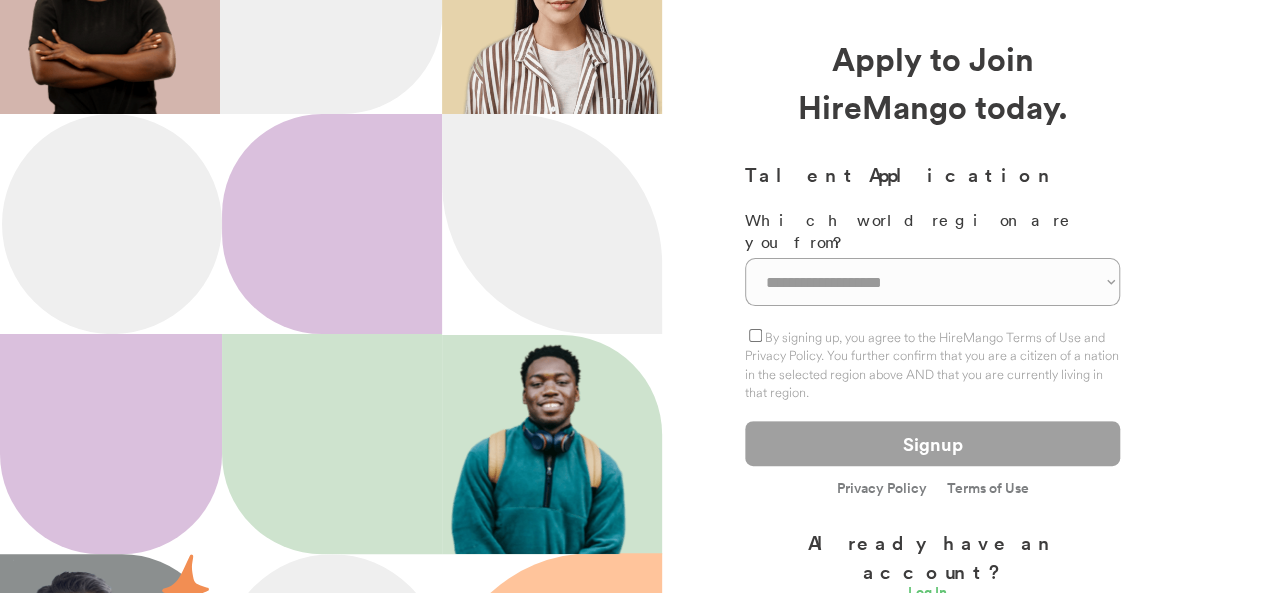scroll, scrollTop: 200, scrollLeft: 0, axis: vertical 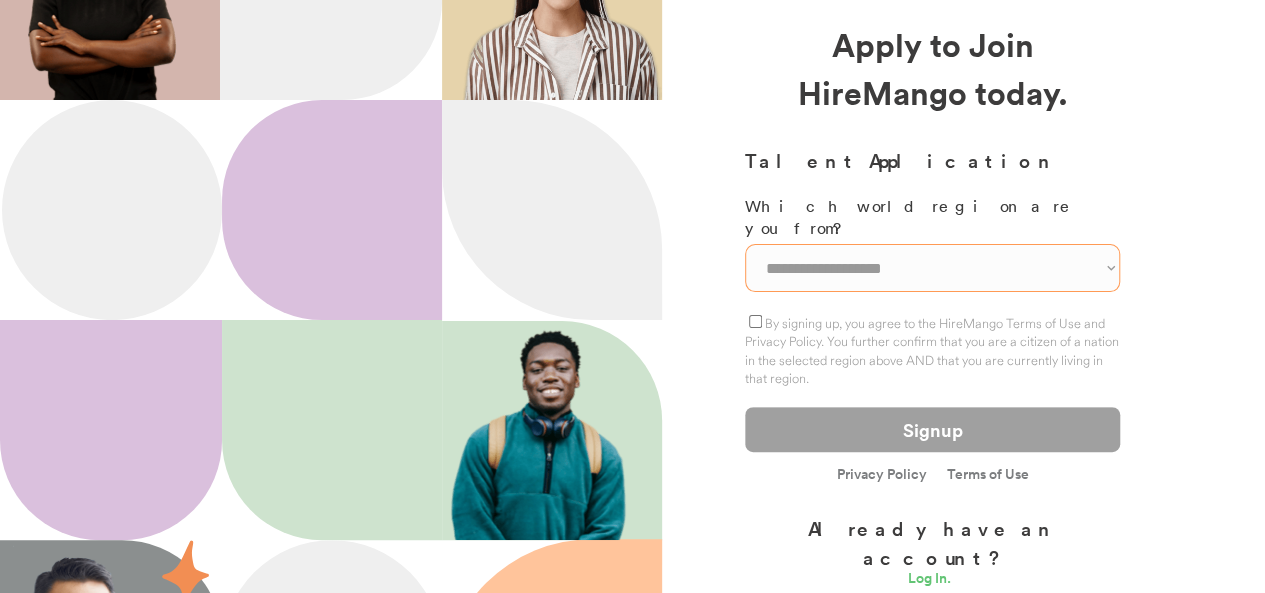 click on "**********" at bounding box center (932, 268) 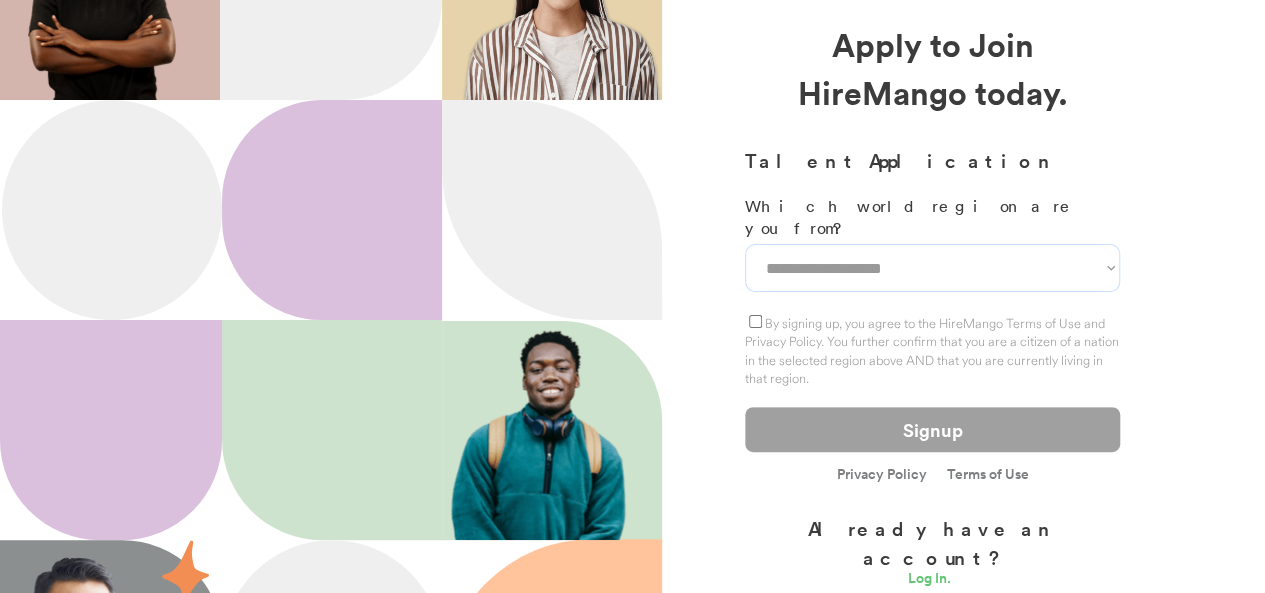 select on "**********" 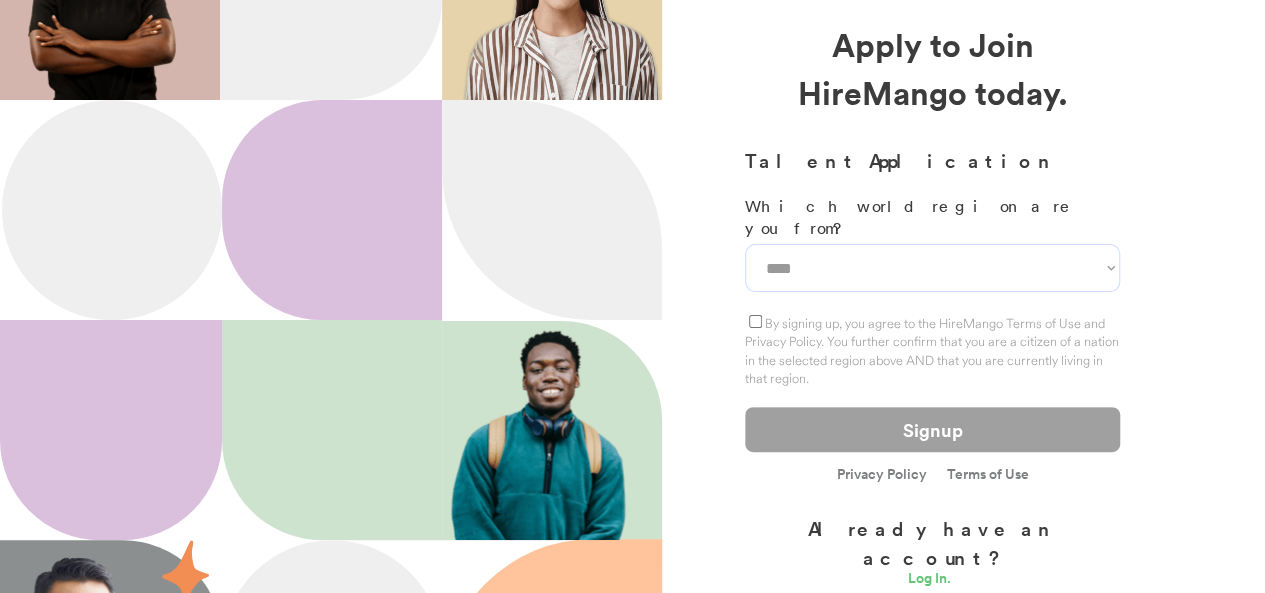 click on "**********" at bounding box center [932, 268] 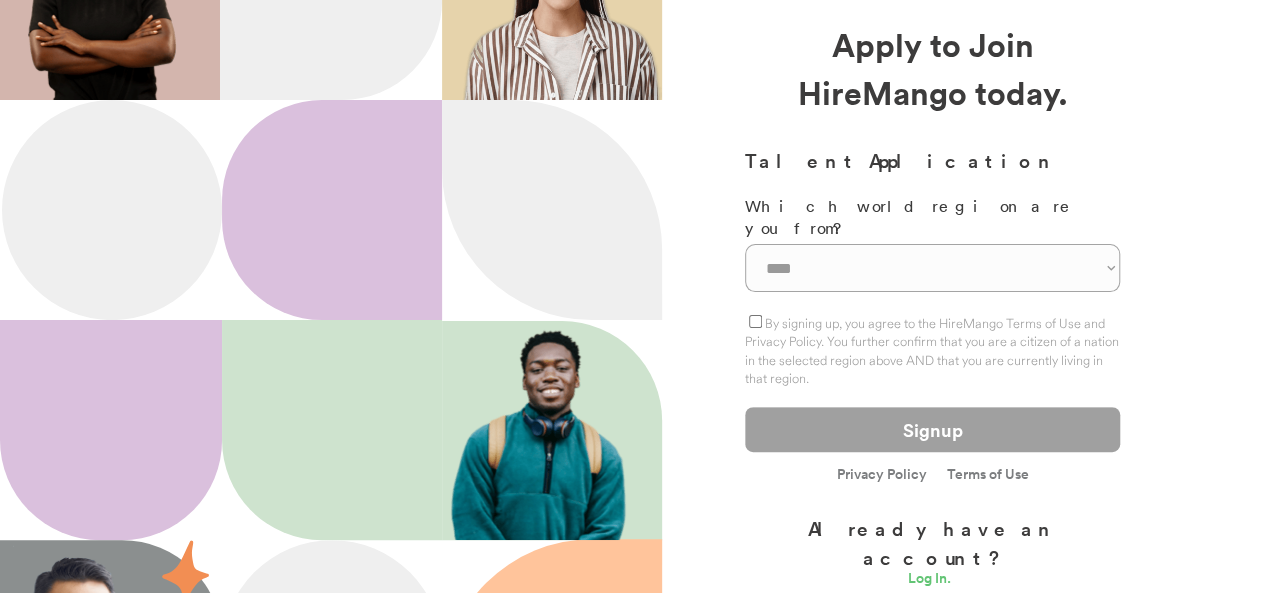 click on "By signing up, you agree to the HireMango Terms of Use and Privacy Policy. You further confirm that you are a citizen of a nation in the selected region above AND that you are currently living in that region." at bounding box center [932, 350] 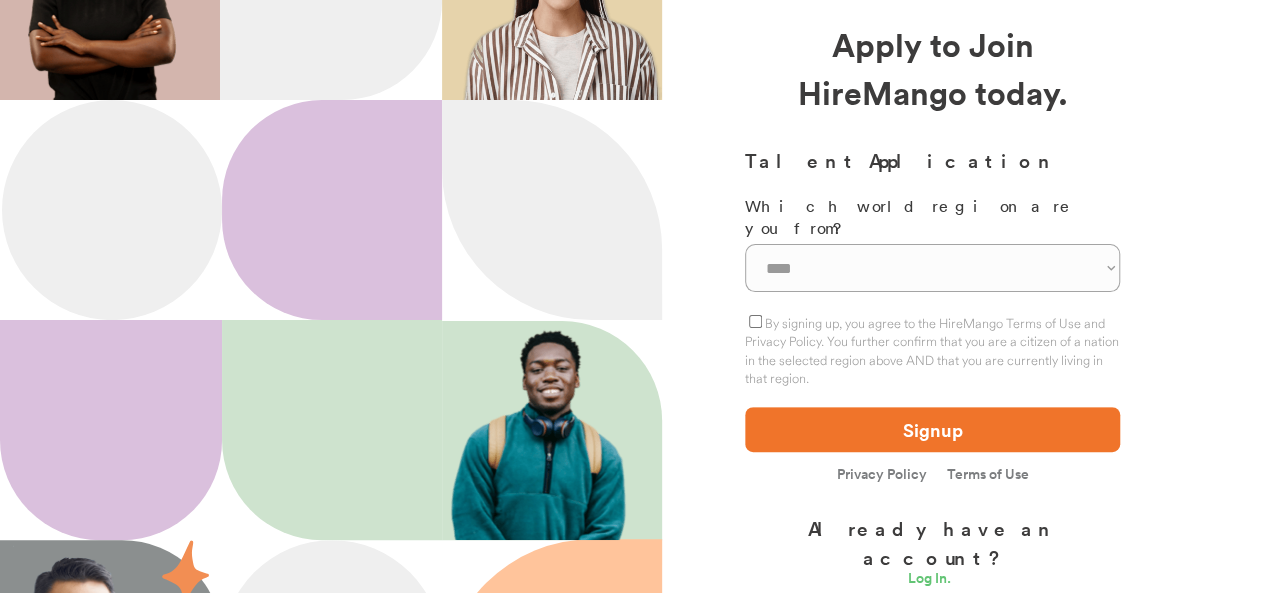 click on "By signing up, you agree to the HireMango Terms of Use and Privacy Policy. You further confirm that you are a citizen of a nation in the selected region above AND that you are currently living in that region." at bounding box center [932, 350] 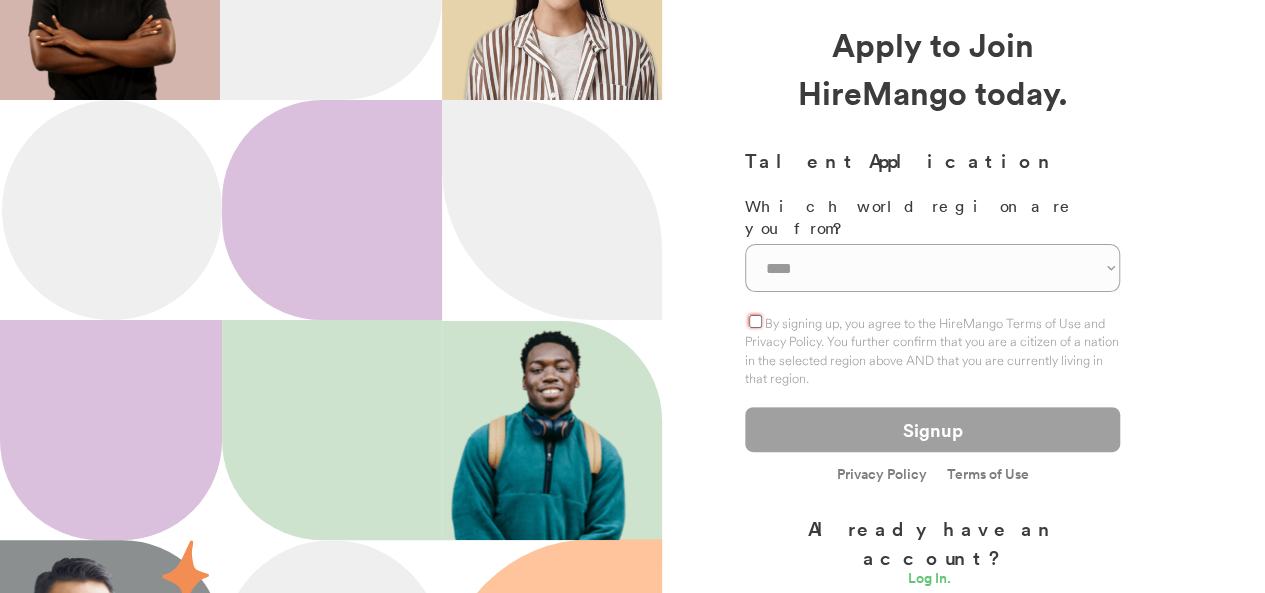 click on "By signing up, you agree to the HireMango Terms of Use and Privacy Policy. You further confirm that you are a citizen of a nation in the selected region above AND that you are currently living in that region." at bounding box center (932, 349) 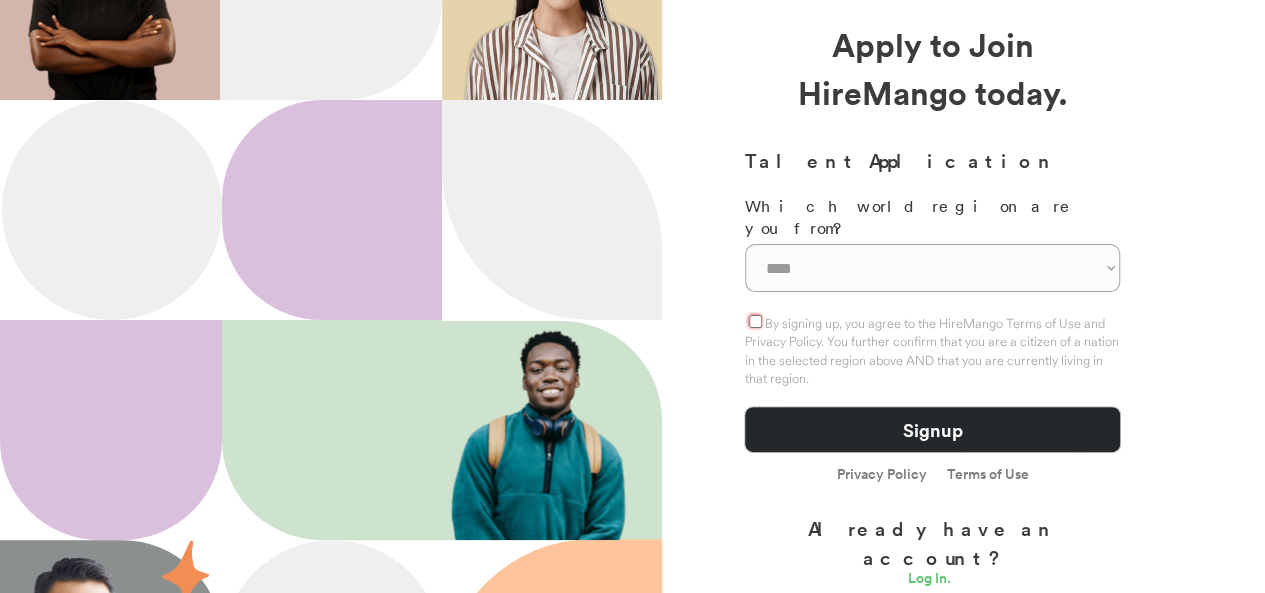 click on "Signup" at bounding box center [932, 429] 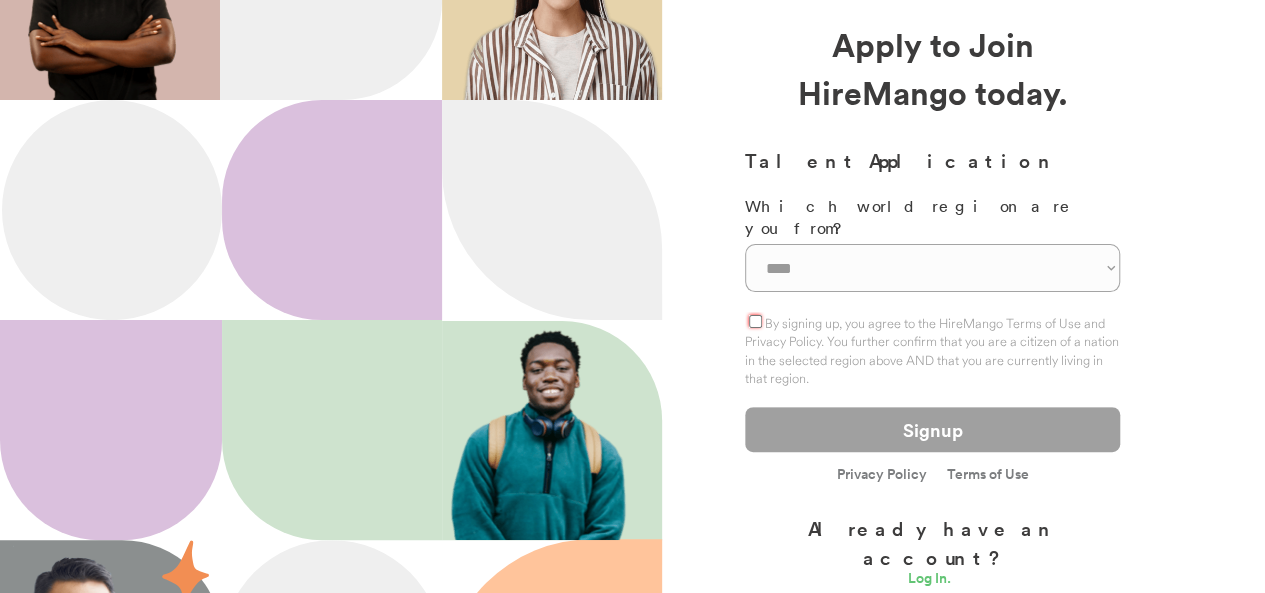 click on "By signing up, you agree to the HireMango Terms of Use and Privacy Policy. You further confirm that you are a citizen of a nation in the selected region above AND that you are currently living in that region." at bounding box center [932, 350] 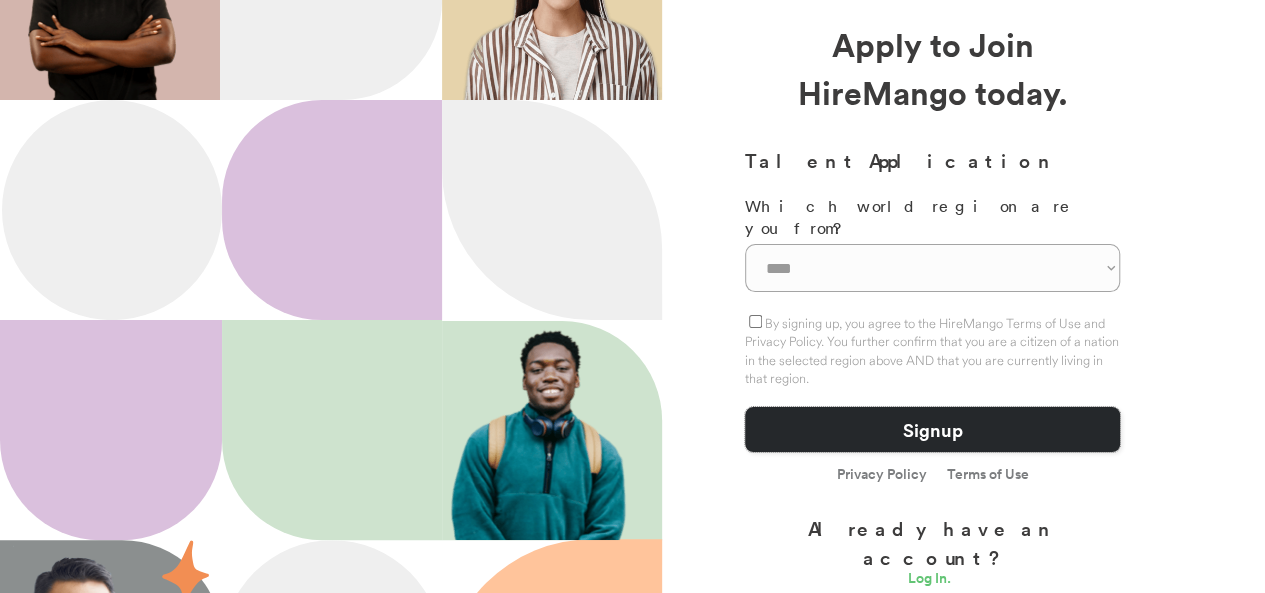 click on "Signup" at bounding box center (932, 429) 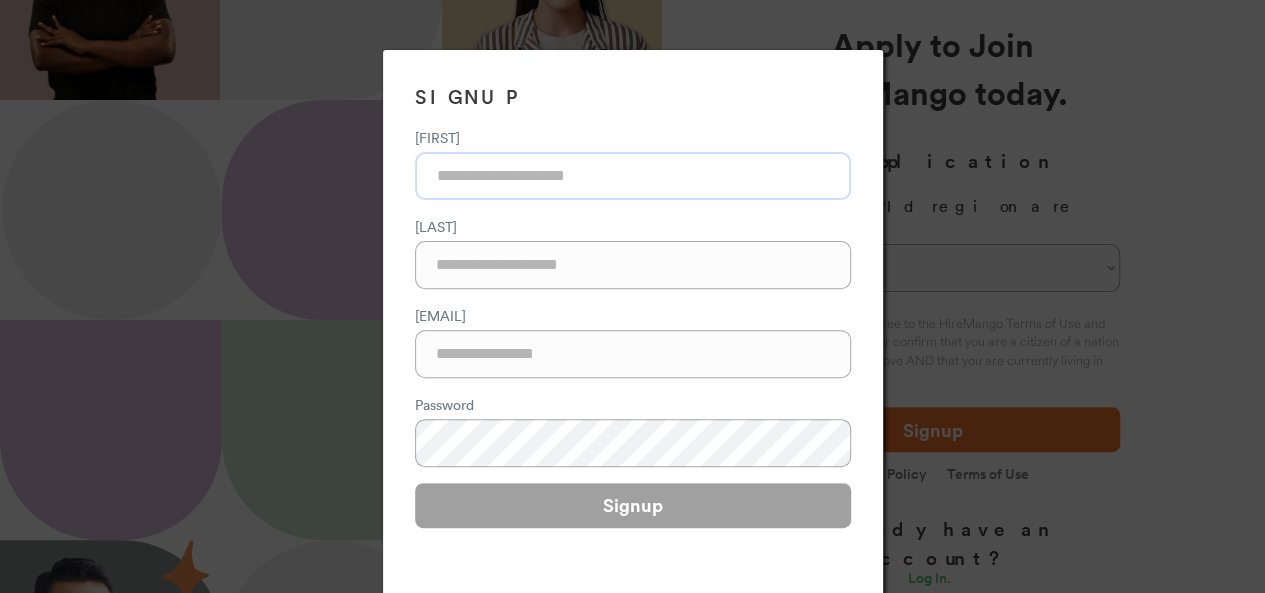 click at bounding box center [633, 176] 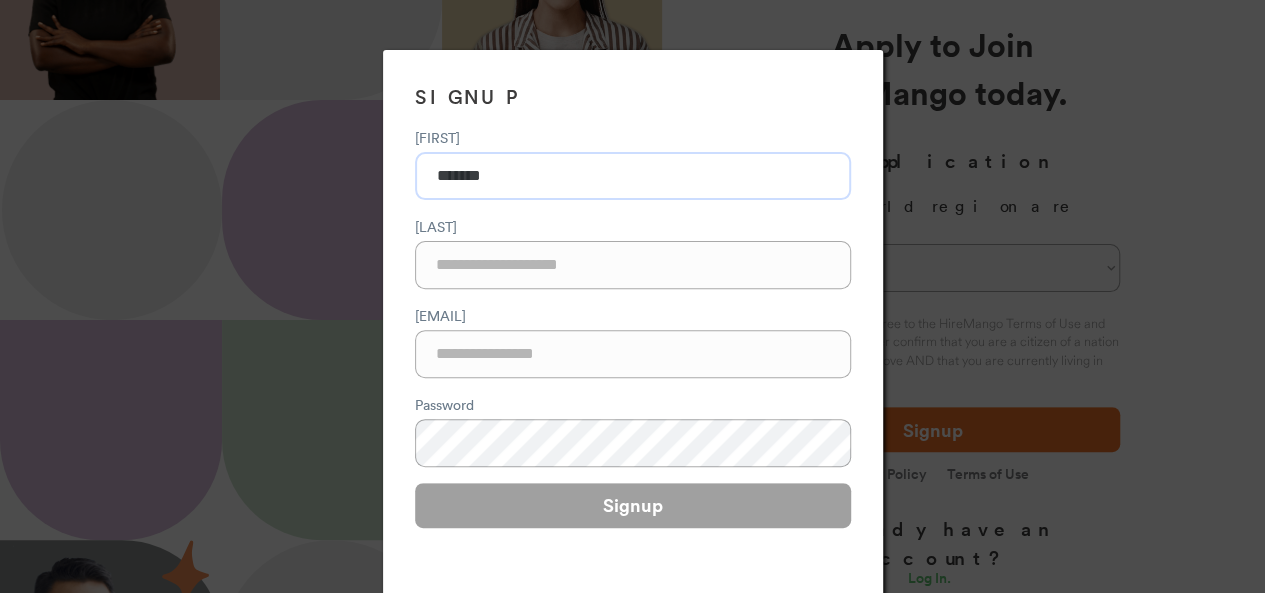 type on "*****" 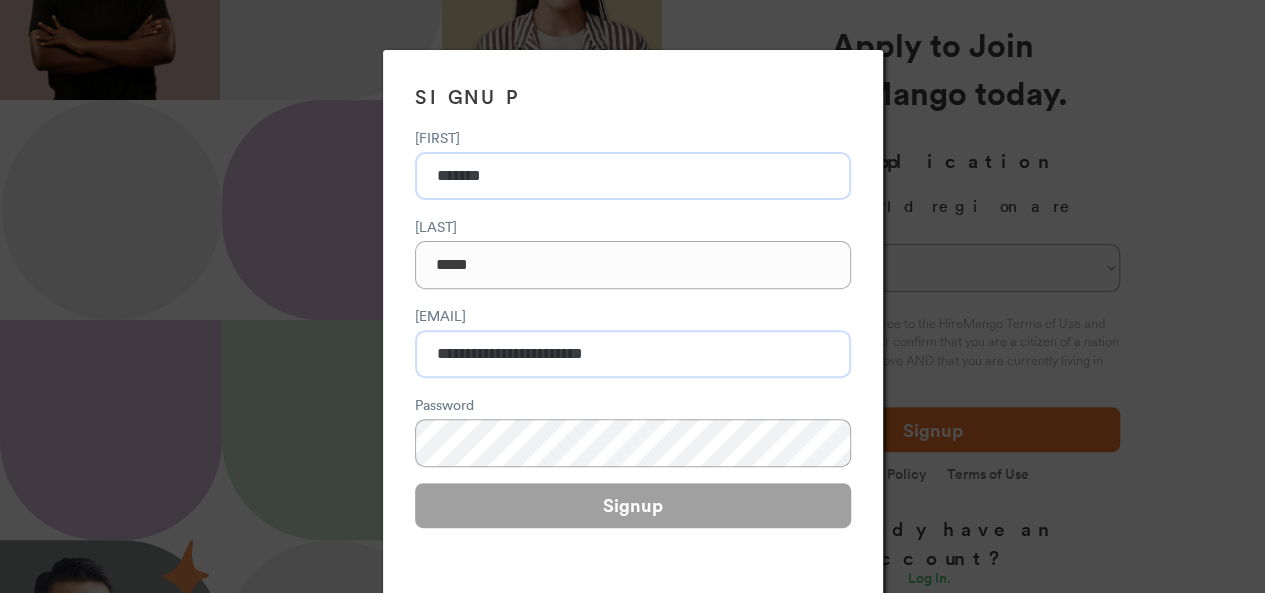 drag, startPoint x: 542, startPoint y: 354, endPoint x: 527, endPoint y: 358, distance: 15.524175 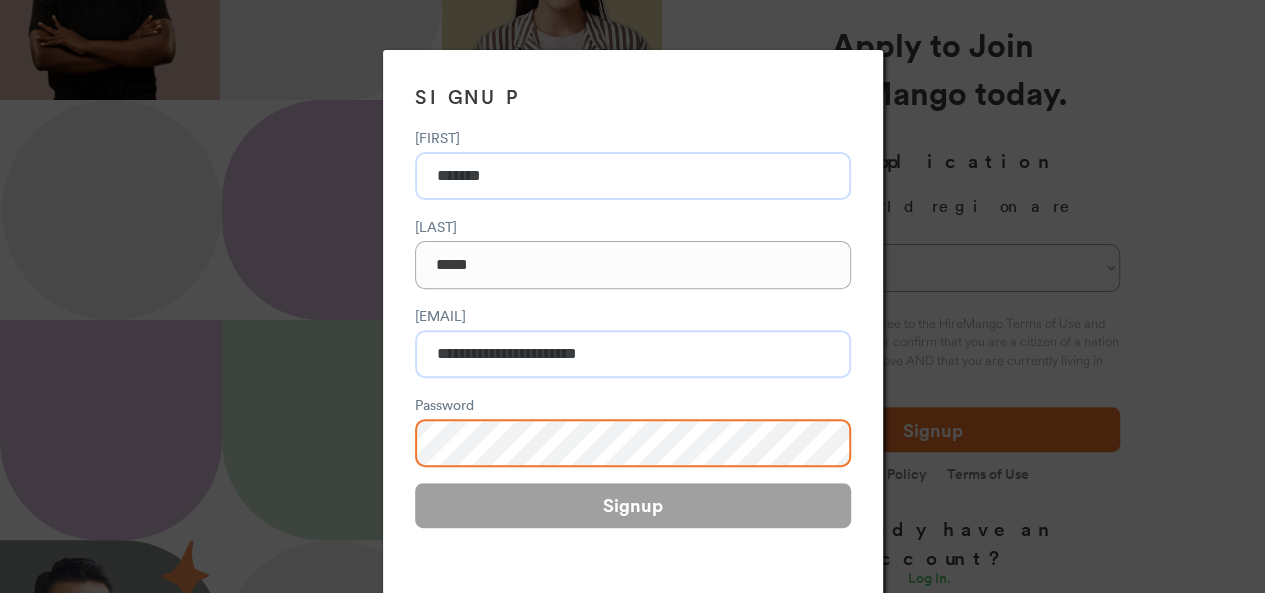 type on "**********" 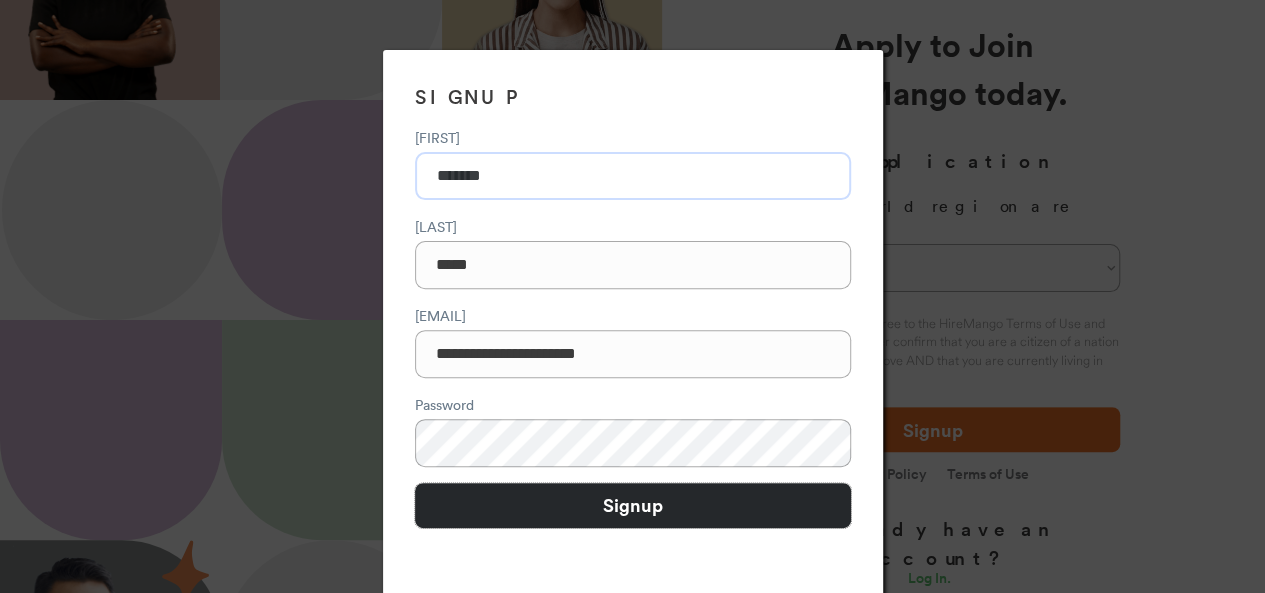 click on "Signup" at bounding box center (633, 505) 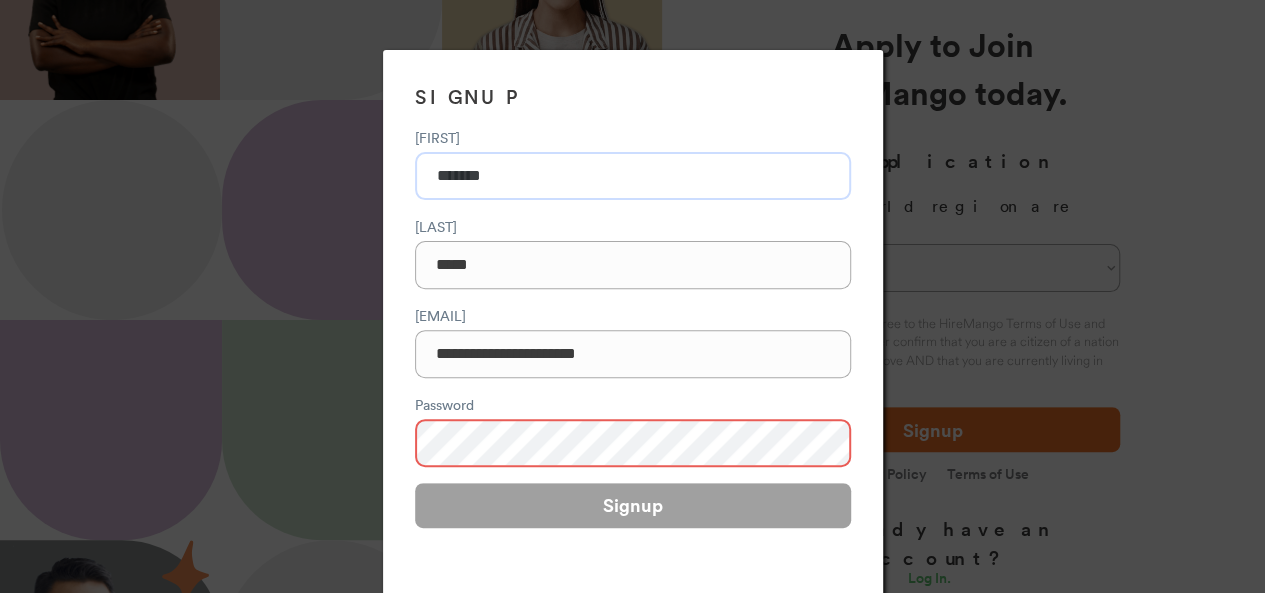 click on "**********" at bounding box center (633, 338) 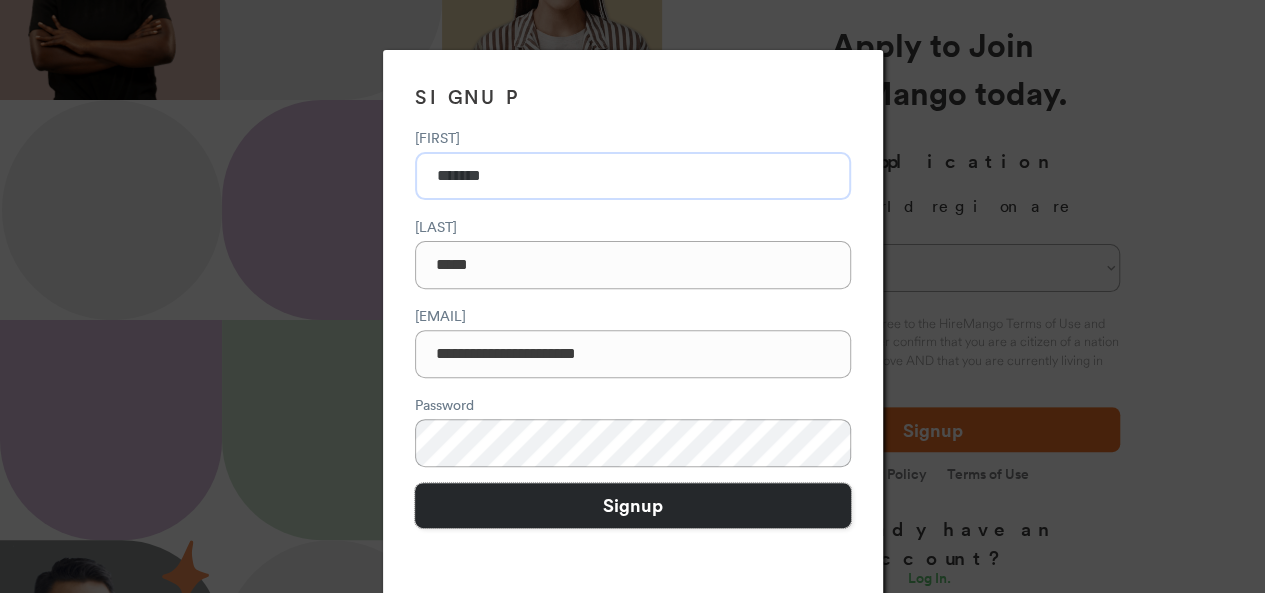 click on "Signup" at bounding box center (633, 505) 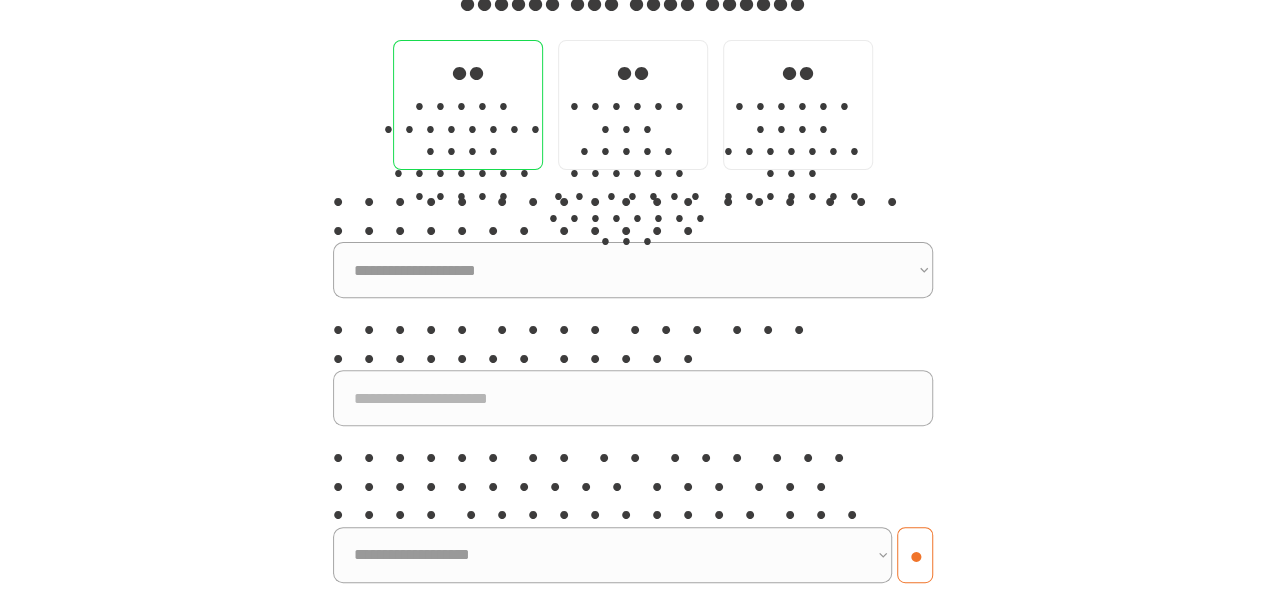 scroll, scrollTop: 200, scrollLeft: 0, axis: vertical 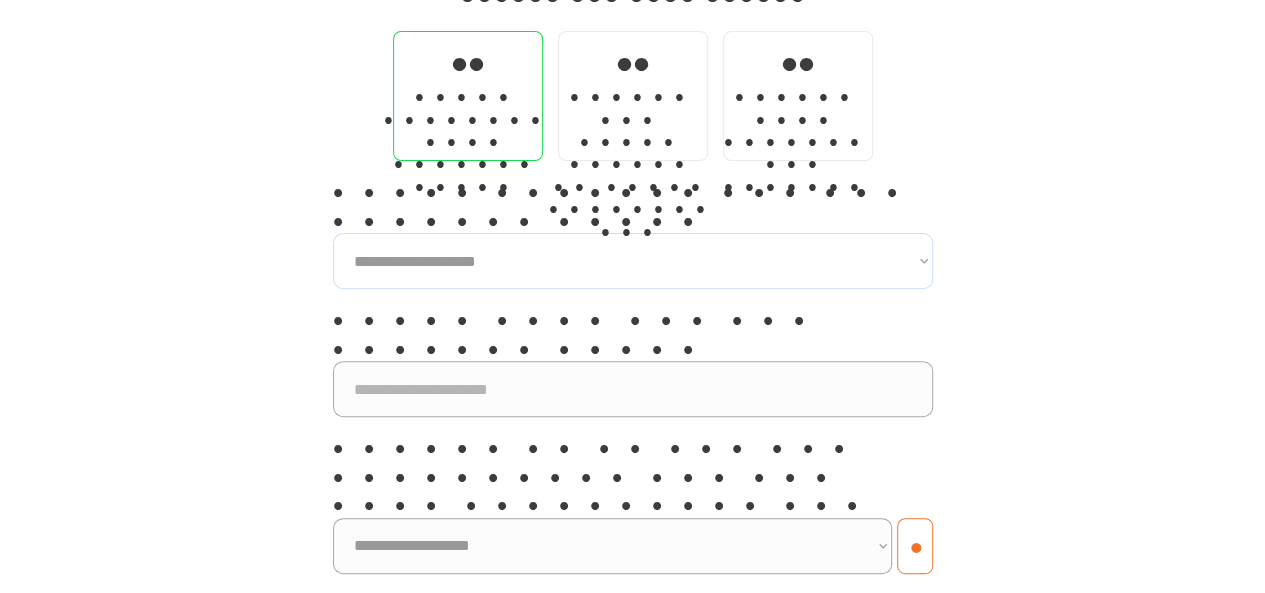 click on "•••••••••••••••••••• •••••••• ••••• ••••••••• ••••• ••••••••• ••••• •••••••• ••••• •••••••• ••••••••••• ••••••••• ••••••••••• ••••••••• •••••• •••••••• •••••••" at bounding box center (633, 261) 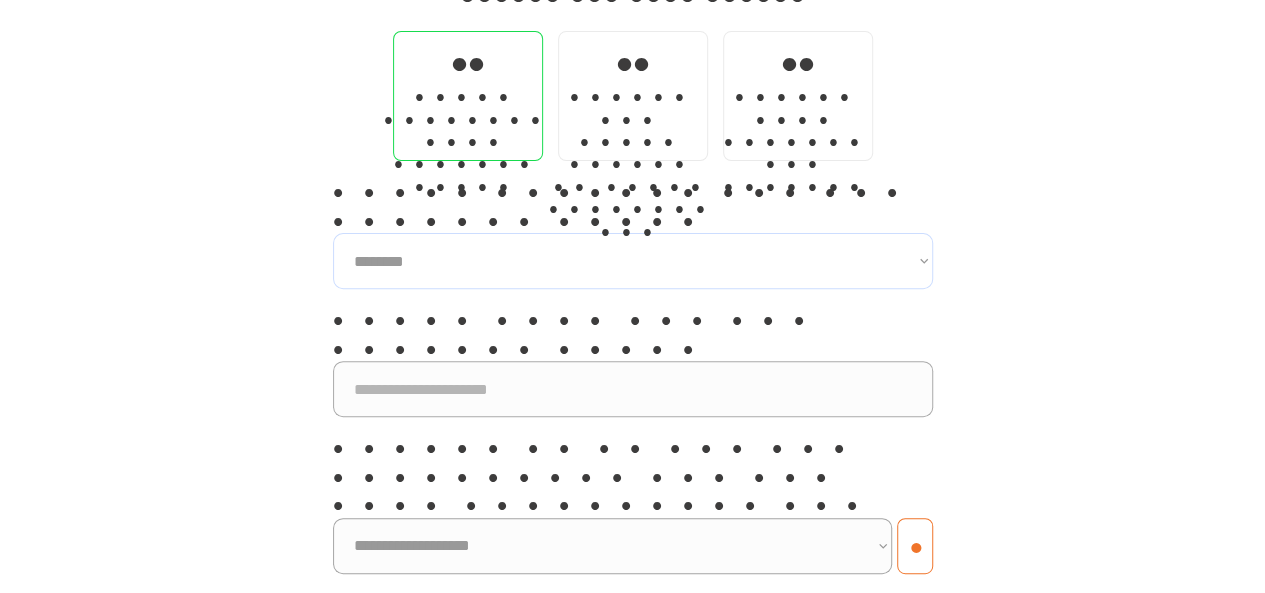 click on "•••••••••••••••••••• •••••••• ••••• ••••••••• ••••• ••••••••• ••••• •••••••• ••••• •••••••• ••••••••••• ••••••••• ••••••••••• ••••••••• •••••• •••••••• •••••••" at bounding box center (633, 261) 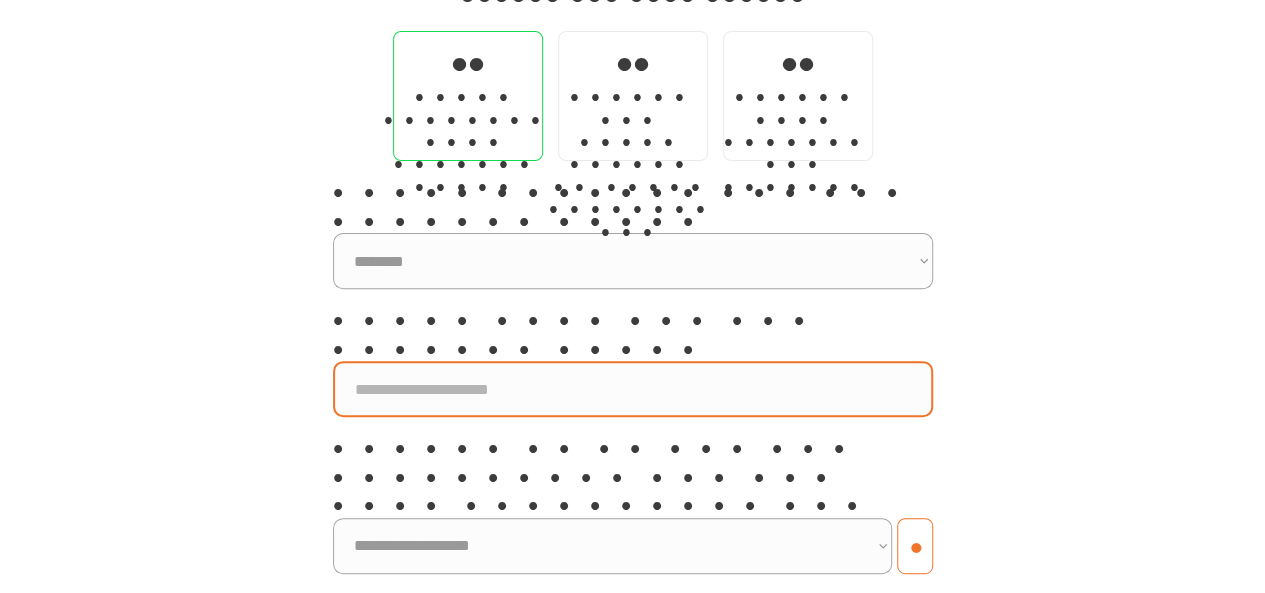 click at bounding box center [633, 389] 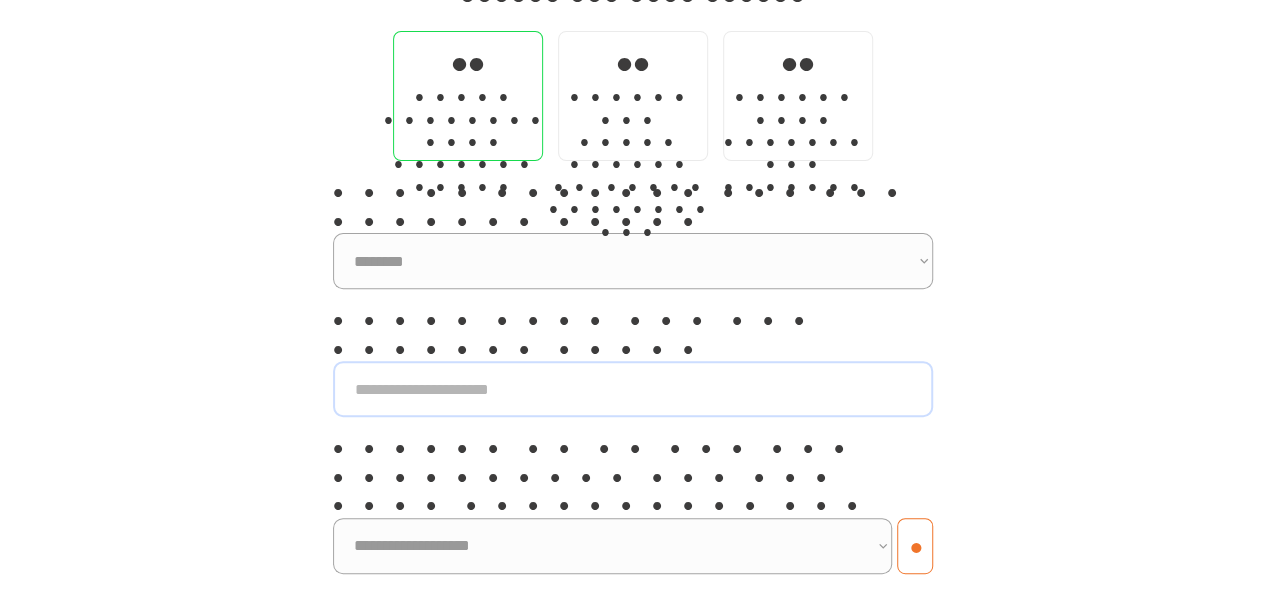 type on "••••••••" 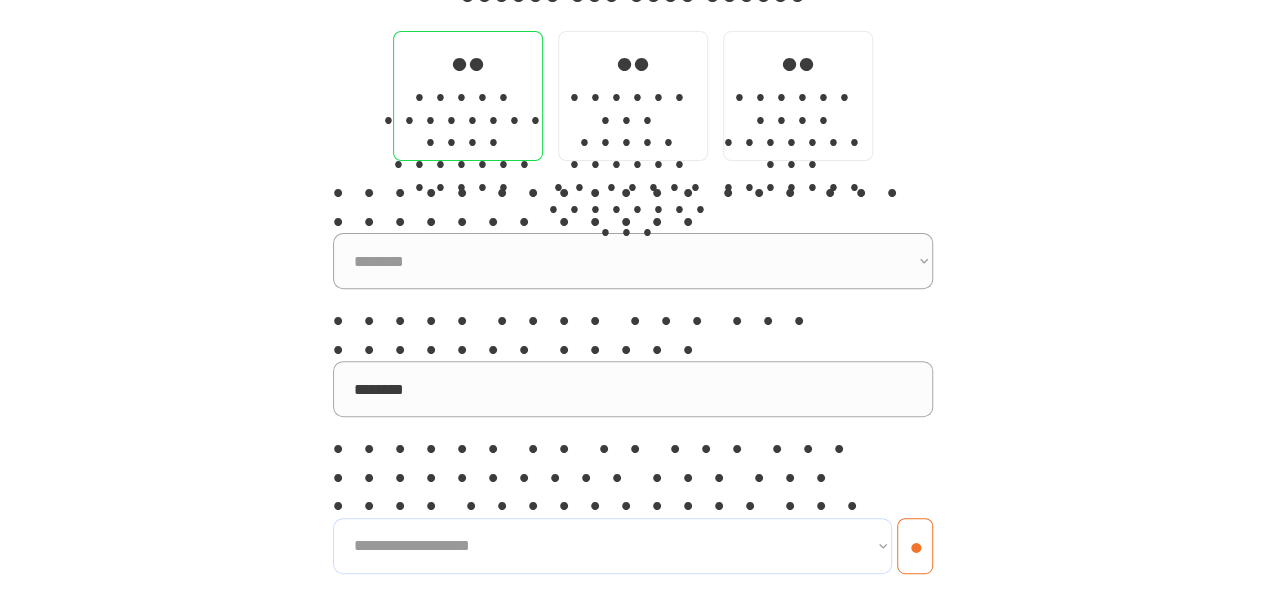 click on "••••••••••••••••••• •••••••••• •••••••••••••• •••••••••••••••••••••••••••••• ••••••••••••••• •••••••••••••••••••••••••••• •••••••••••••••••••• ••••••••••••••••••••••••••••• ••••••••••••••••••••• •••••••••• •••••••••••••••••••••••••• •••••••••• ••••••••••••••••• ••••••••• ••••••••••• •••••••••••••••• ••••••• ••••••••••••••••••• •••••••••••••••••••• ••••••••••••••• •••••••••••••••••••••• ••••• •••••••••••••••••••••••••• ••••••••• ••••••••••••••••••••••• •••••••••••••••••••••••••••••••• •••••••••• •••••••••••••••••••••• •••••••••••••••••• •••••••••••••••••••••••••••••• •••••••••• ••••••••••••••••• ••••••••••• •••••••• •••••••••••••••••• ••••• ••••••••••••••••• ••••••••••••••••••••••• •••••••••••••••••••• ••••••• ••••••••••••••••• •••••••••••••••••• •••••••••••••••••••••••••• •••••••••••••••••••••••• ••••••••••••••••••••••••••" at bounding box center [612, 546] 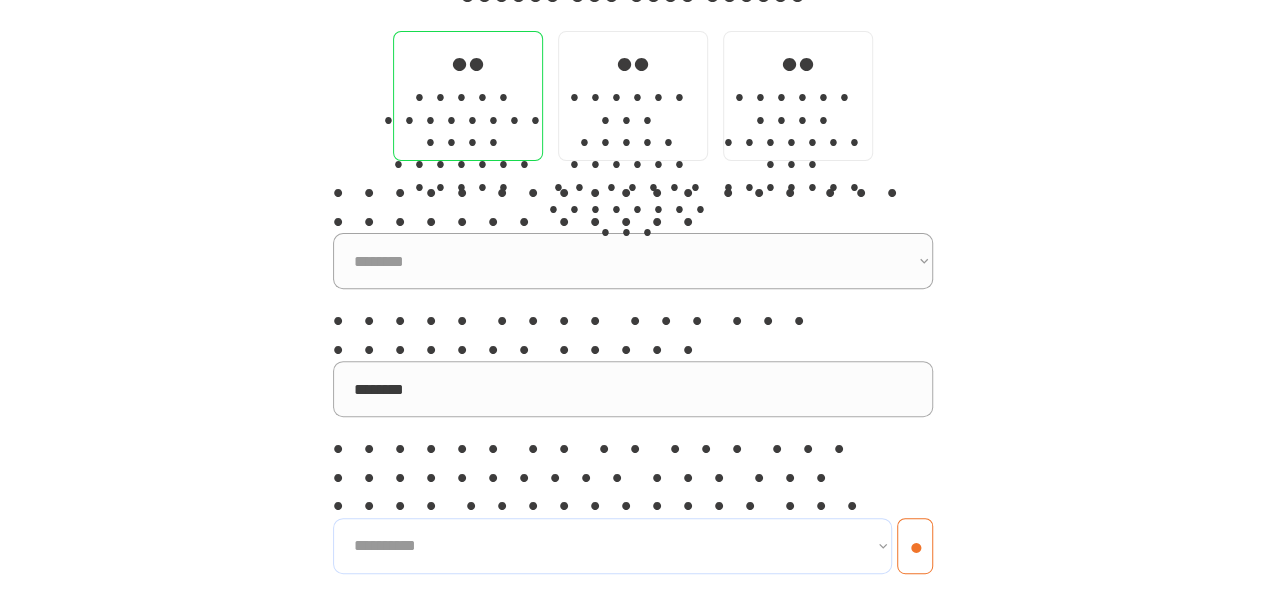click on "••••••••••••••••••• •••••••••• •••••••••••••• •••••••••••••••••••••••••••••• ••••••••••••••• •••••••••••••••••••••••••••• •••••••••••••••••••• ••••••••••••••••••••••••••••• ••••••••••••••••••••• •••••••••• •••••••••••••••••••••••••• •••••••••• ••••••••••••••••• ••••••••• ••••••••••• •••••••••••••••• ••••••• ••••••••••••••••••• •••••••••••••••••••• ••••••••••••••• •••••••••••••••••••••• ••••• •••••••••••••••••••••••••• ••••••••• ••••••••••••••••••••••• •••••••••••••••••••••••••••••••• •••••••••• •••••••••••••••••••••• •••••••••••••••••• •••••••••••••••••••••••••••••• •••••••••• ••••••••••••••••• ••••••••••• •••••••• •••••••••••••••••• ••••• ••••••••••••••••• ••••••••••••••••••••••• •••••••••••••••••••• ••••••• ••••••••••••••••• •••••••••••••••••• •••••••••••••••••••••••••• •••••••••••••••••••••••• ••••••••••••••••••••••••••" at bounding box center [612, 546] 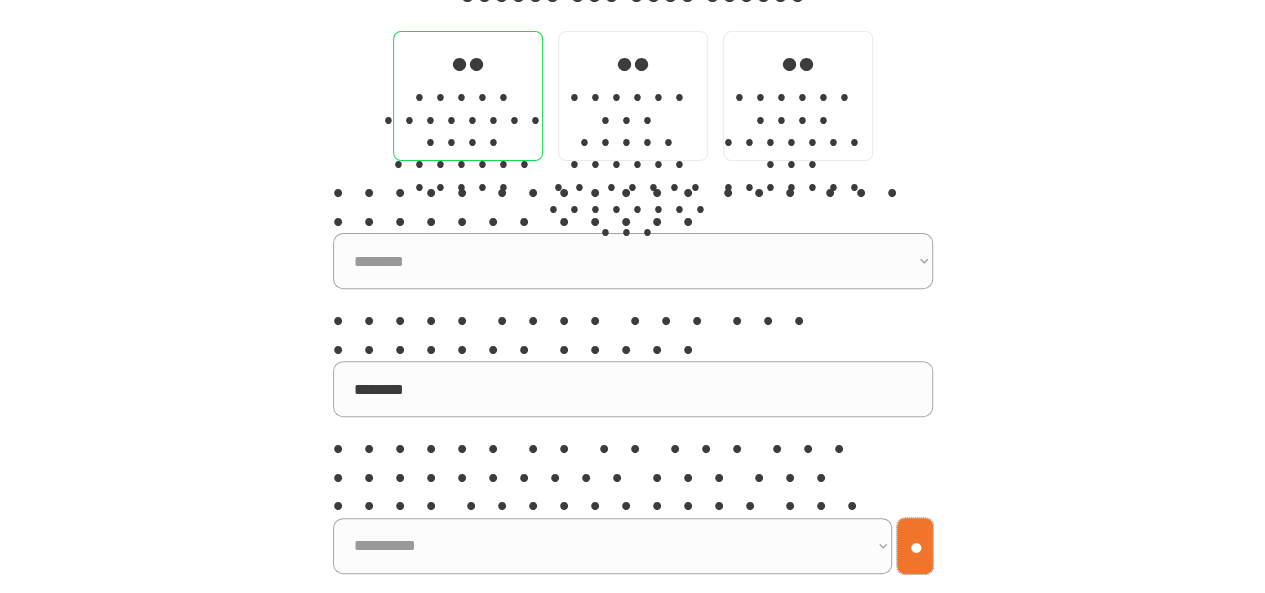 click on "•" at bounding box center [915, 546] 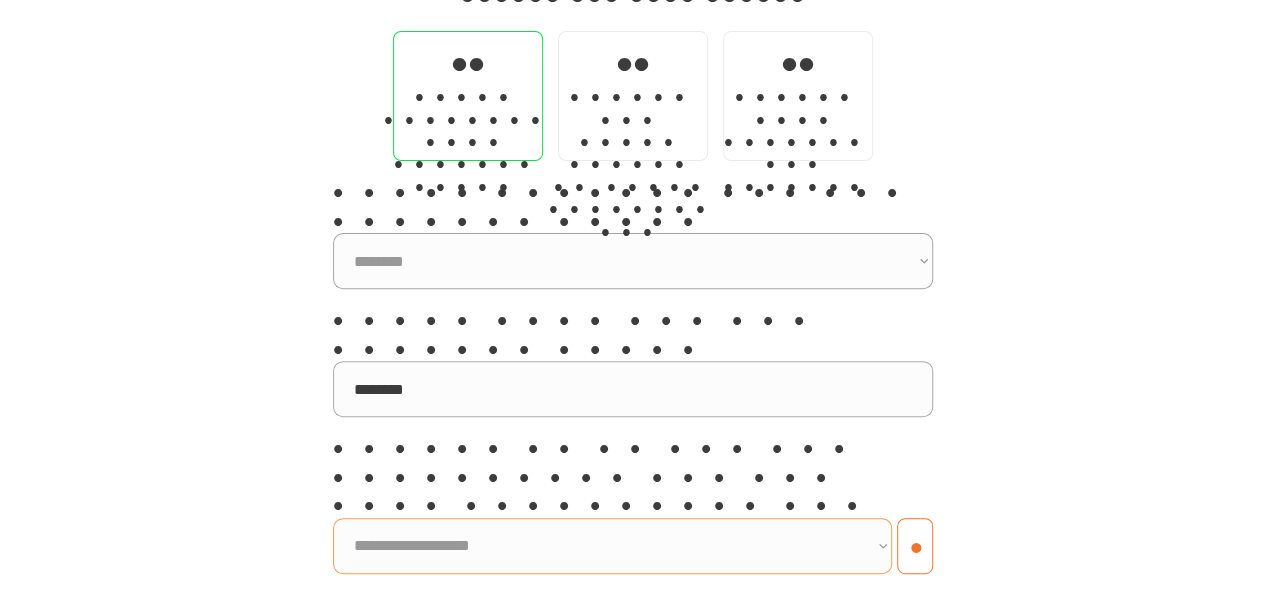 click on "••••••••••••••••••• •••••••••• •••••••••••••• •••••••••••••••••••••••••••••• ••••••••••••••• •••••••••••••••••••••••••••• •••••••••••••••••••• ••••••••••••••••••••••••••••• ••••••••••••••••••••• •••••••••• •••••••••••••••••••••••••• •••••••••• ••••••••••••••••• ••••••••• ••••••••••• •••••••••••••••• ••••••• ••••••••••••••••••• •••••••••••••••••••• ••••••••••••••• •••••••••••••••••••••• ••••• •••••••••••••••••••••••••• ••••••••• ••••••••••••••••••••••• •••••••••••••••••••••••••••••••• •••••••••• •••••••••••••••••••••• •••••••••••••••••• •••••••••••••••••••••••••••••• •••••••••• ••••••••••••••••• ••••••••••• •••••••• •••••••••••••••••• ••••• ••••••••••••••••• ••••••••••••••••••••••• •••••••••••••••••••• ••••••• ••••••••••••••••• •••••••••••••••••• •••••••••••••••••••••••••• •••••••••••••••••••••••• ••••••••••••••••••••••••••" at bounding box center (612, 546) 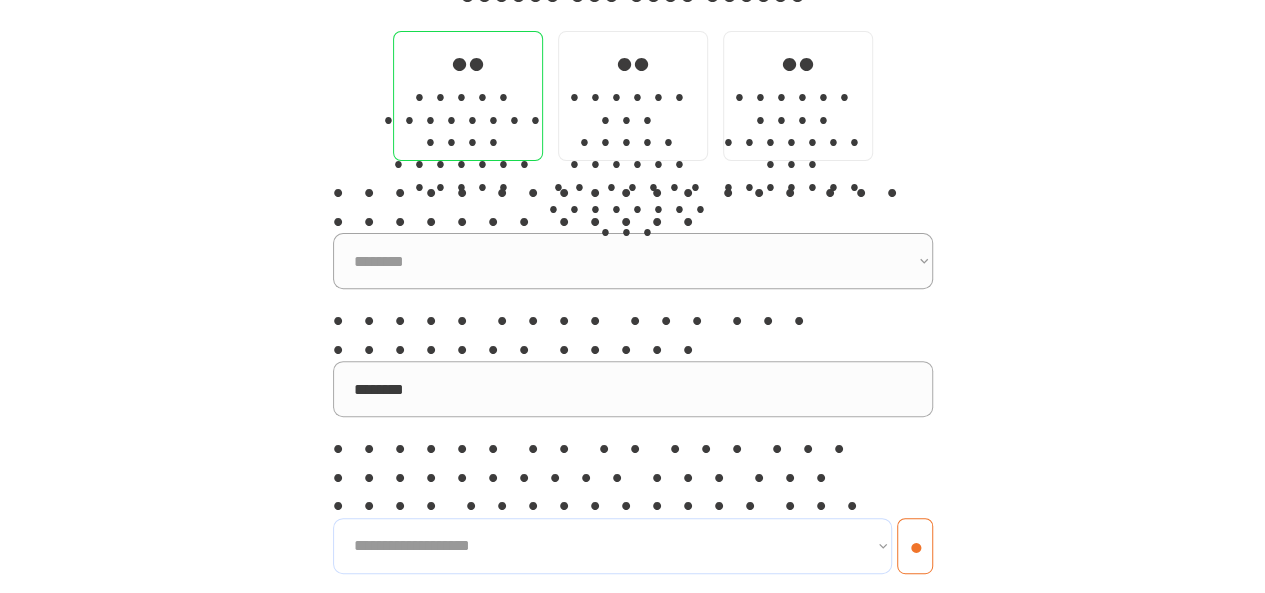 select on "•••••••••••••••••••••••••••••••••••••••••••••••••••••••••••••••" 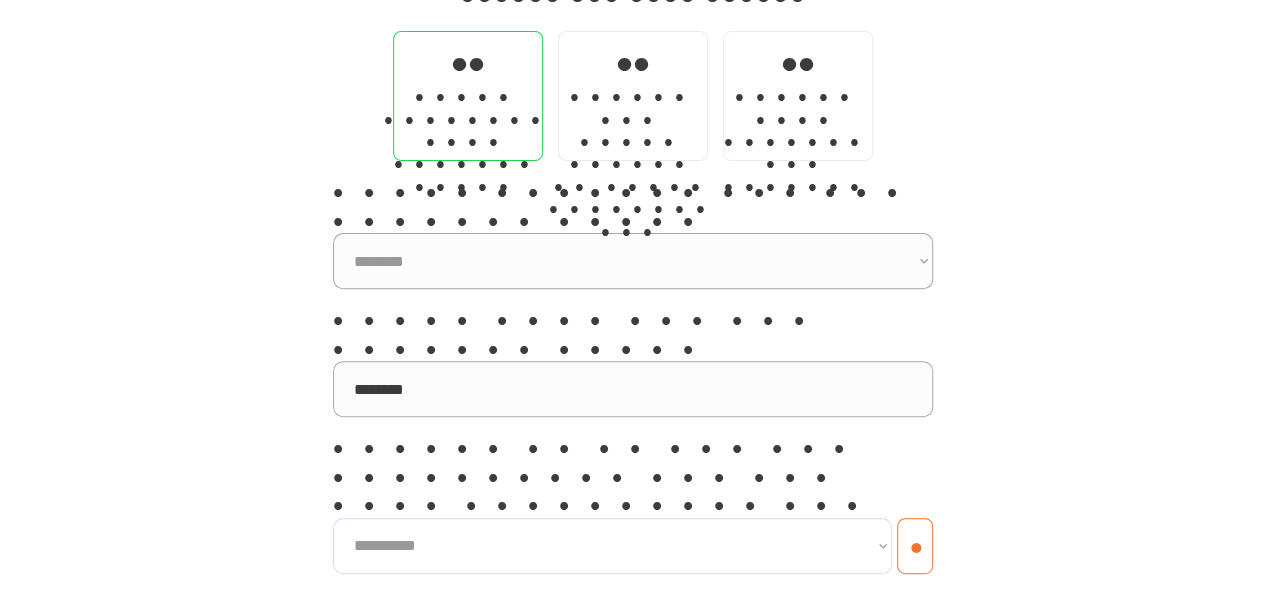 click on "••••••••••••••••••• •••••••••• •••••••••••••• •••••••••••••••••••••••••••••• ••••••••••••••• •••••••••••••••••••••••••••• •••••••••••••••••••• ••••••••••••••••••••••••••••• ••••••••••••••••••••• •••••••••• •••••••••••••••••••••••••• •••••••••• ••••••••••••••••• ••••••••• ••••••••••• •••••••••••••••• ••••••• ••••••••••••••••••• •••••••••••••••••••• ••••••••••••••• •••••••••••••••••••••• ••••• •••••••••••••••••••••••••• ••••••••• ••••••••••••••••••••••• •••••••••••••••••••••••••••••••• •••••••••• •••••••••••••••••••••• •••••••••••••••••• •••••••••••••••••••••••••••••• •••••••••• ••••••••••••••••• ••••••••••• •••••••• •••••••••••••••••• ••••• ••••••••••••••••• ••••••••••••••••••••••• •••••••••••••••••••• ••••••• ••••••••••••••••• •••••••••••••••••• •••••••••••••••••••••••••• •••••••••••••••••••••••• ••••••••••••••••••••••••••" at bounding box center [612, 546] 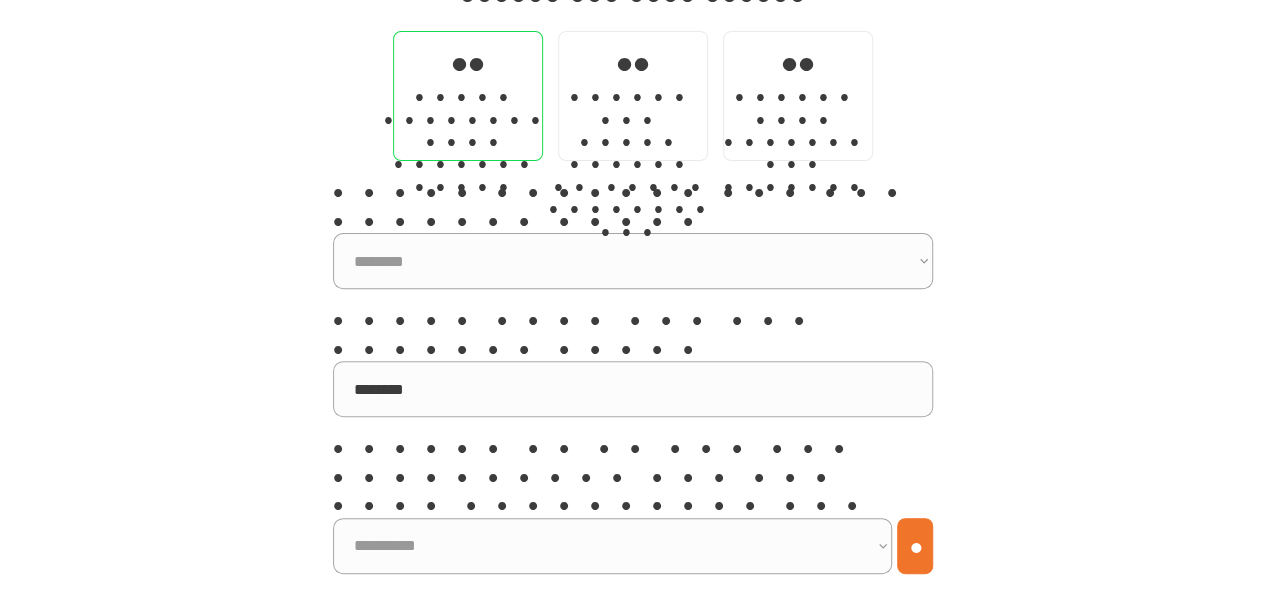 click on "••••••••" at bounding box center [868, 684] 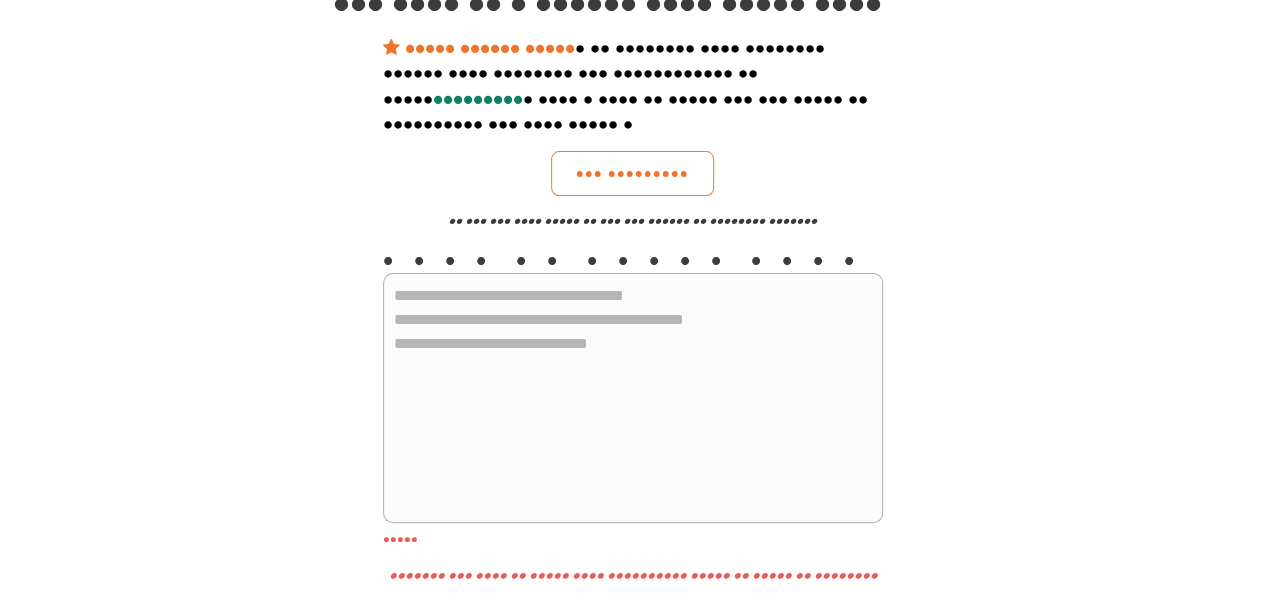 scroll, scrollTop: 100, scrollLeft: 0, axis: vertical 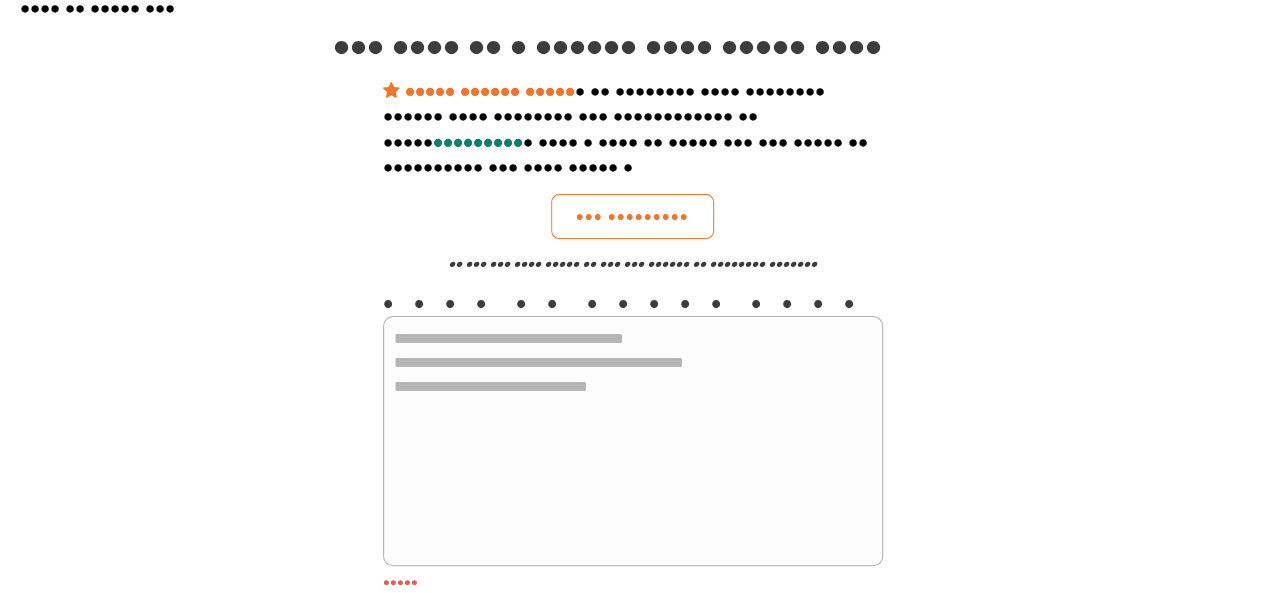 click at bounding box center (633, 441) 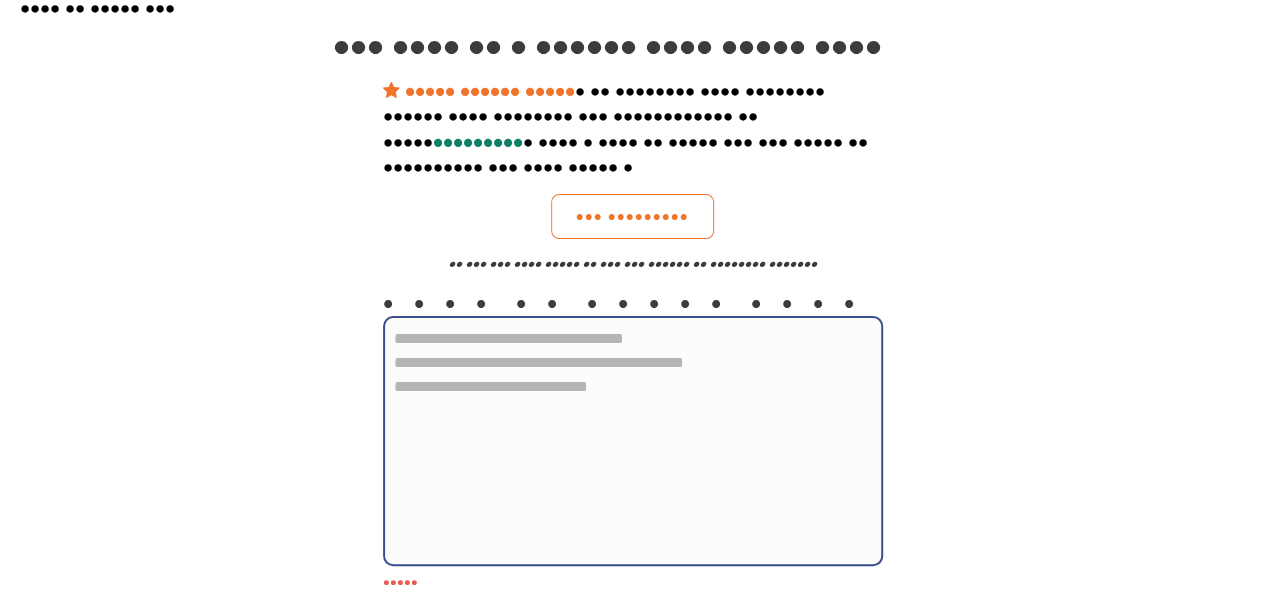 click at bounding box center [633, 441] 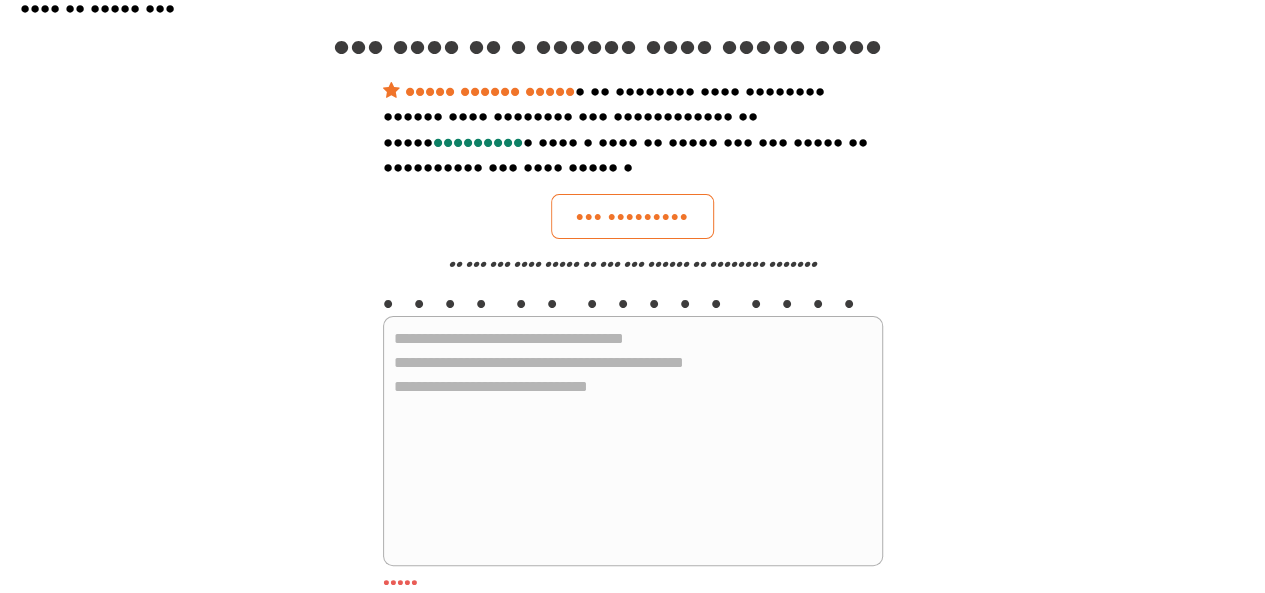 click on "•••• •• ••••• ••••" at bounding box center (633, 301) 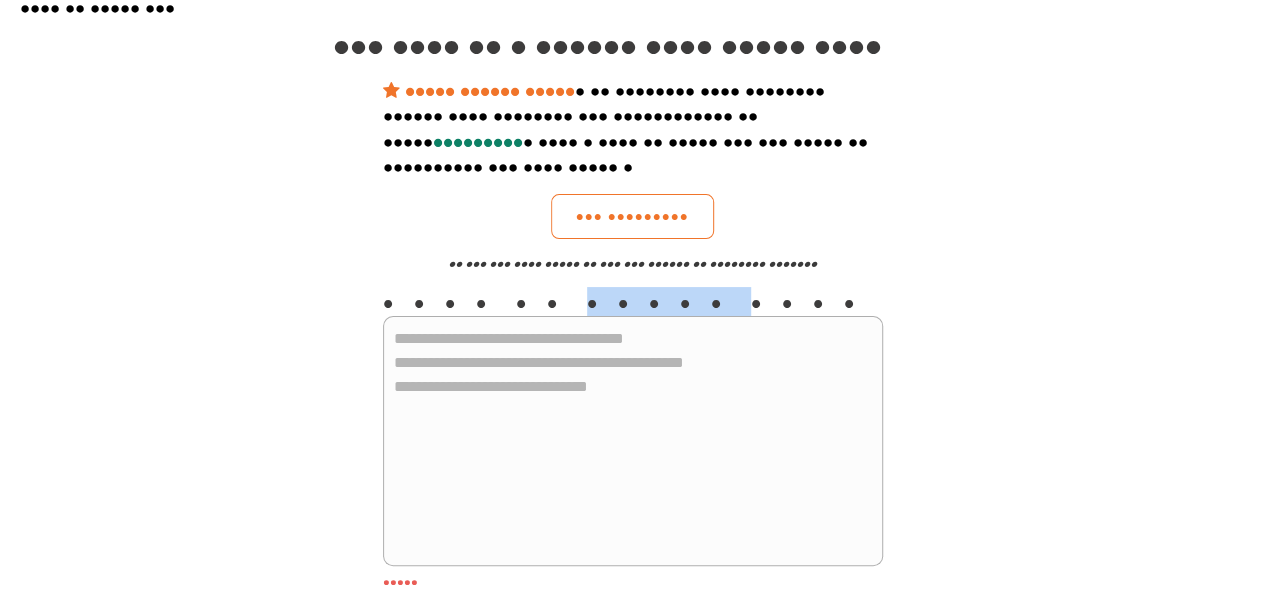 click on "•••• •• ••••• ••••" at bounding box center (633, 301) 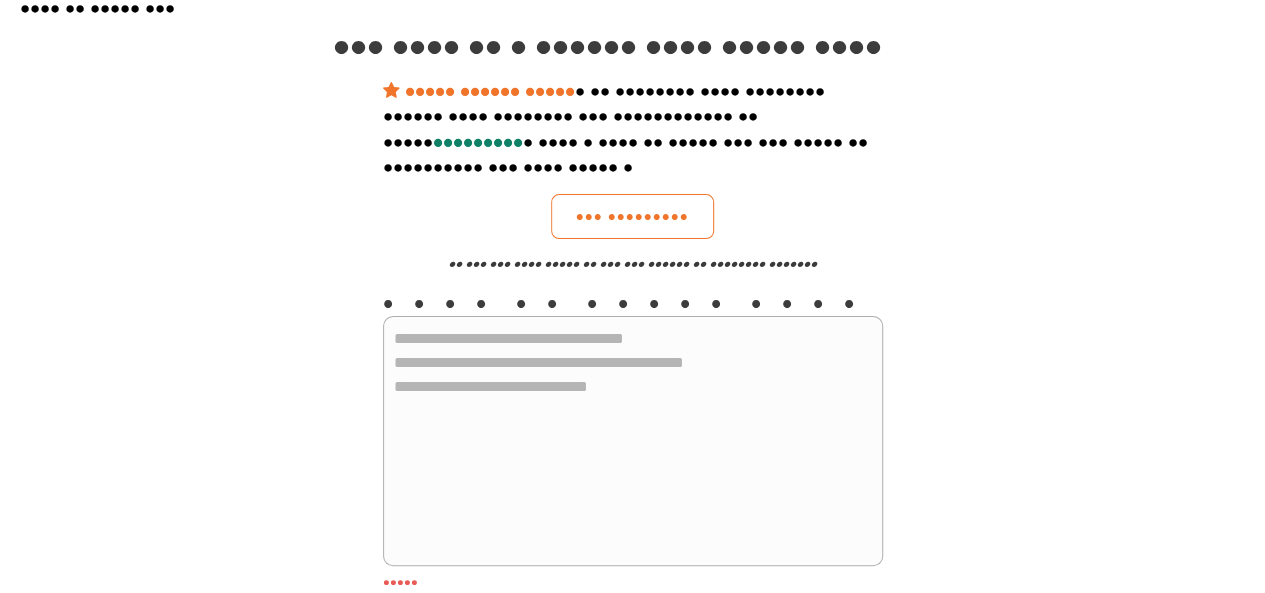 click on "•••• •• ••••• ••••" at bounding box center (633, 301) 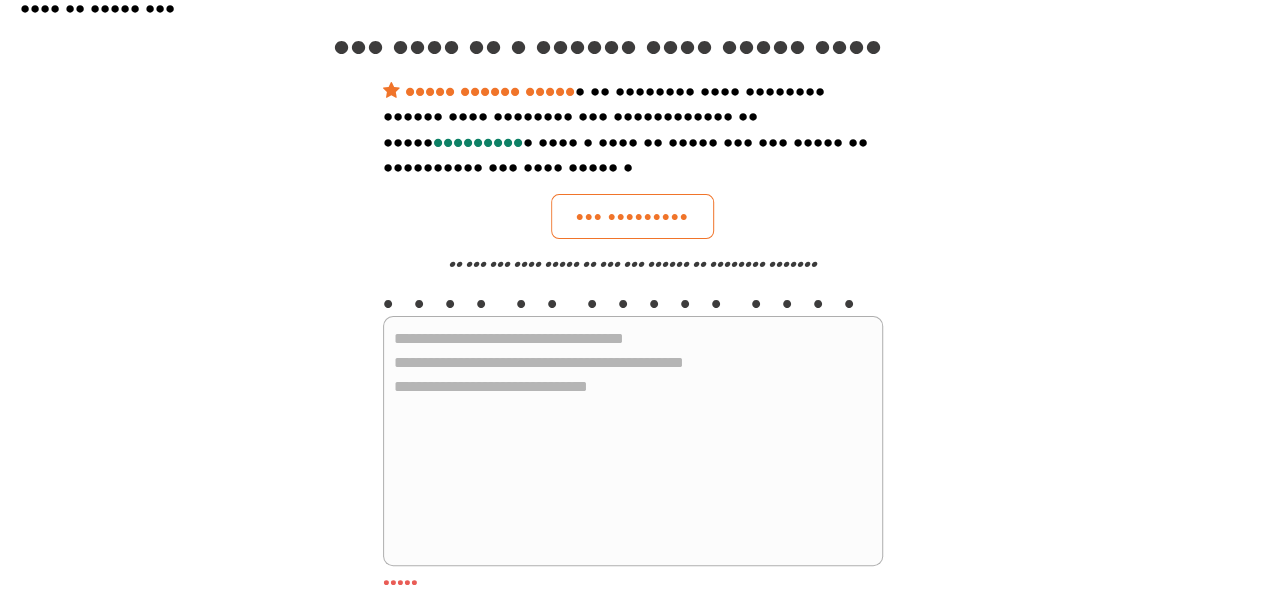 click at bounding box center [633, 441] 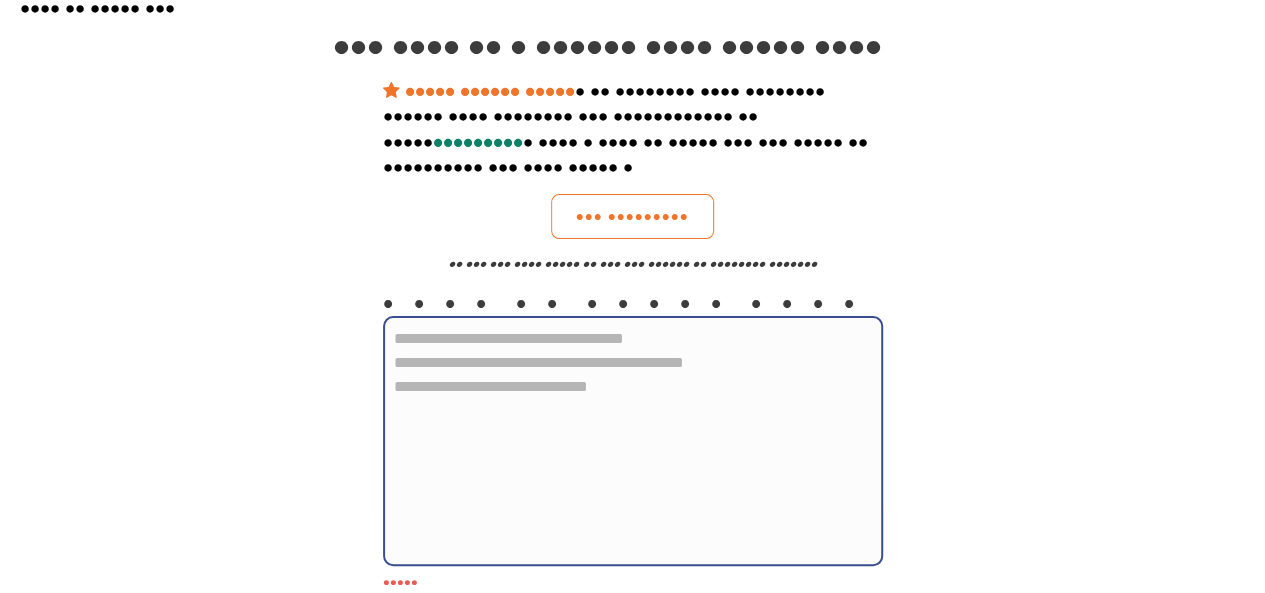 paste on "•••••••••••••••••••••••••••••••••••••••••••••••••••••••••••••••••••••••••••••••••••••••••••••••••••••••••••••••••••••••••••••••••••••••••••••••••••••••••••••••••••••••••••••••••••••••••••••••••••••••••••
••••••••••••••••••••••••••••••••••••••••••••••••••••••••••••••••••••••••••••••••••••••••••••••••••••••••••••••••••••••••••••••••••••••••••••••••••••••••••••••••••••••••••••••••••••••••••••••••••••••••••••••••••••••••••••••••••••••••••••••••••••••••••••••••••••••••••••••••••••••••••••••••••••••••••••••••••••••••••••••••••••••••••••••••••••••••••••••••••••••••••••••••••••••••••••••••••••••••••••
•••••••••••••••••••••••••••••••••••••••••••••••••••••••••••••••••••••••••••••••••••••••••••••••••••••••••••••••••••••••••••••••••••••••••••••••••••••••••••••••••••••••••••••••••••••••••••••••••••••••••••••••••••••••
••••••••••••••••••••••••••••••••••••••••••••••••••••••••••••••••••••••••••••••••••••••••••••••••••••••••••••••••••••••••••••••••••••••••••••••••••••••••••••••••••••••••••
••••••••••••••••••••••••••••••••" 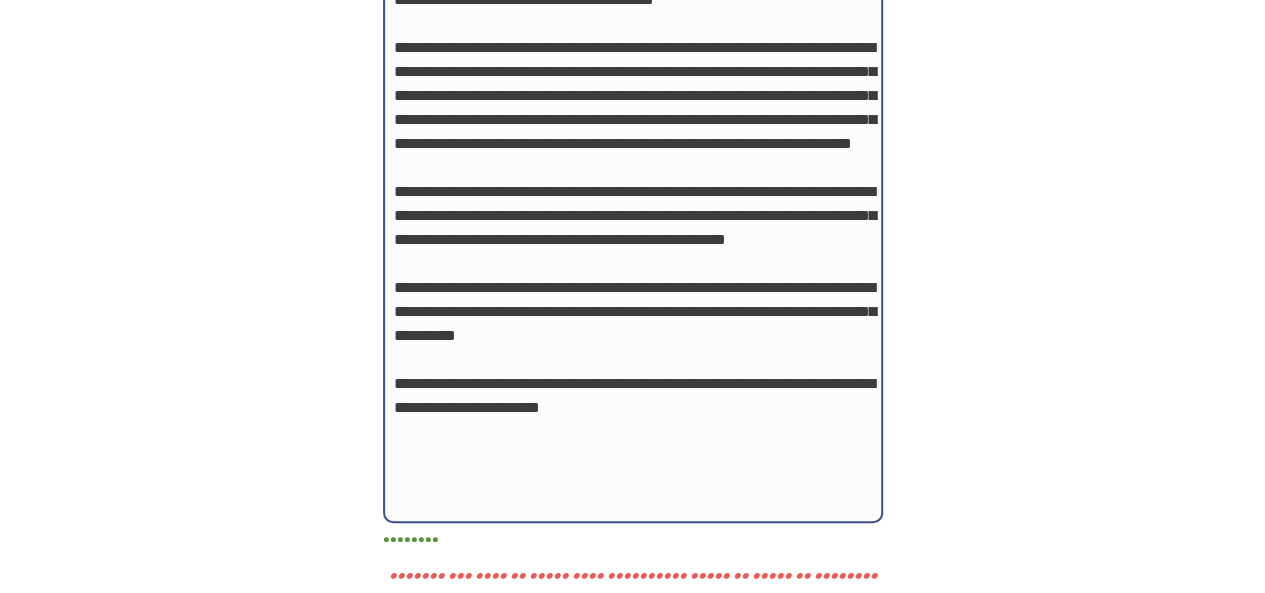 scroll, scrollTop: 518, scrollLeft: 0, axis: vertical 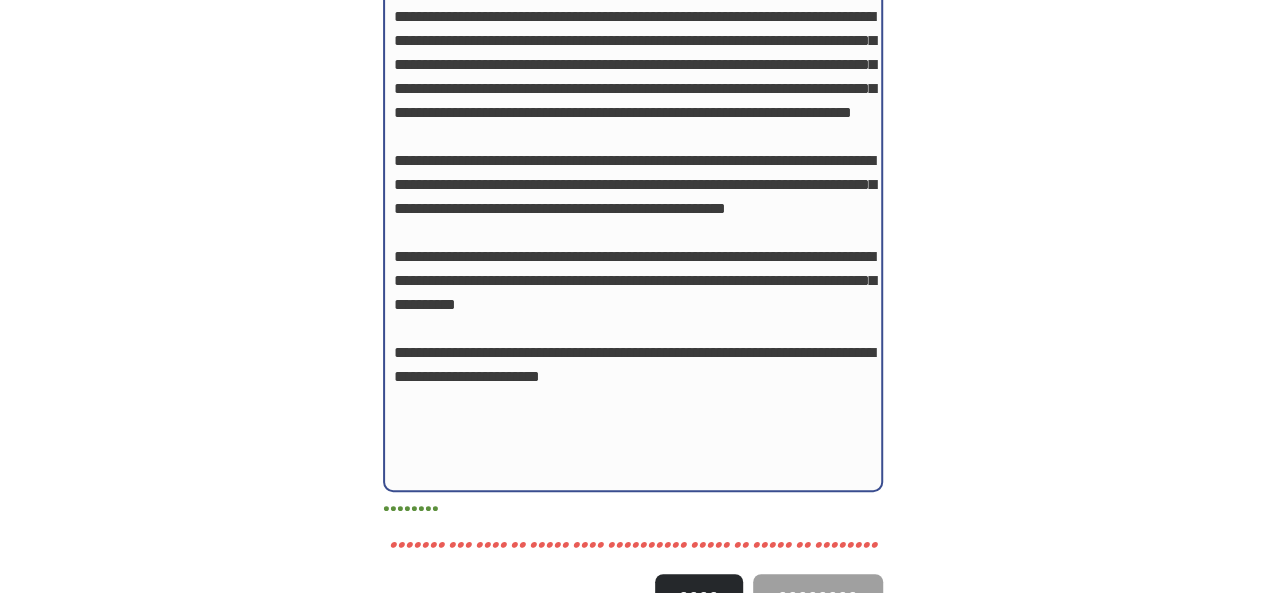 type on "•••••••••••••••••••••••••••••••••••••••••••••••••••••••••••••••••••••••••••••••••••••••••••••••••••••••••••••••••••••••••••••••••••••••••••••••••••••••••••••••••••••••••••••••••••••••••••••••••••••••••••
••••••••••••••••••••••••••••••••••••••••••••••••••••••••••••••••••••••••••••••••••••••••••••••••••••••••••••••••••••••••••••••••••••••••••••••••••••••••••••••••••••••••••••••••••••••••••••••••••••••••••••••••••••••••••••••••••••••••••••••••••••••••••••••••••••••••••••••••••••••••••••••••••••••••••••••••••••••••••••••••••••••••••••••••••••••••••••••••••••••••••••••••••••••••••••••••••••••••••••
•••••••••••••••••••••••••••••••••••••••••••••••••••••••••••••••••••••••••••••••••••••••••••••••••••••••••••••••••••••••••••••••••••••••••••••••••••••••••••••••••••••••••••••••••••••••••••••••••••••••••••••••••••••••
••••••••••••••••••••••••••••••••••••••••••••••••••••••••••••••••••••••••••••••••••••••••••••••••••••••••••••••••••••••••••••••••••••••••••••••••••••••••••••••••••••••••••
••••••••••••••••••••••••••••••••" 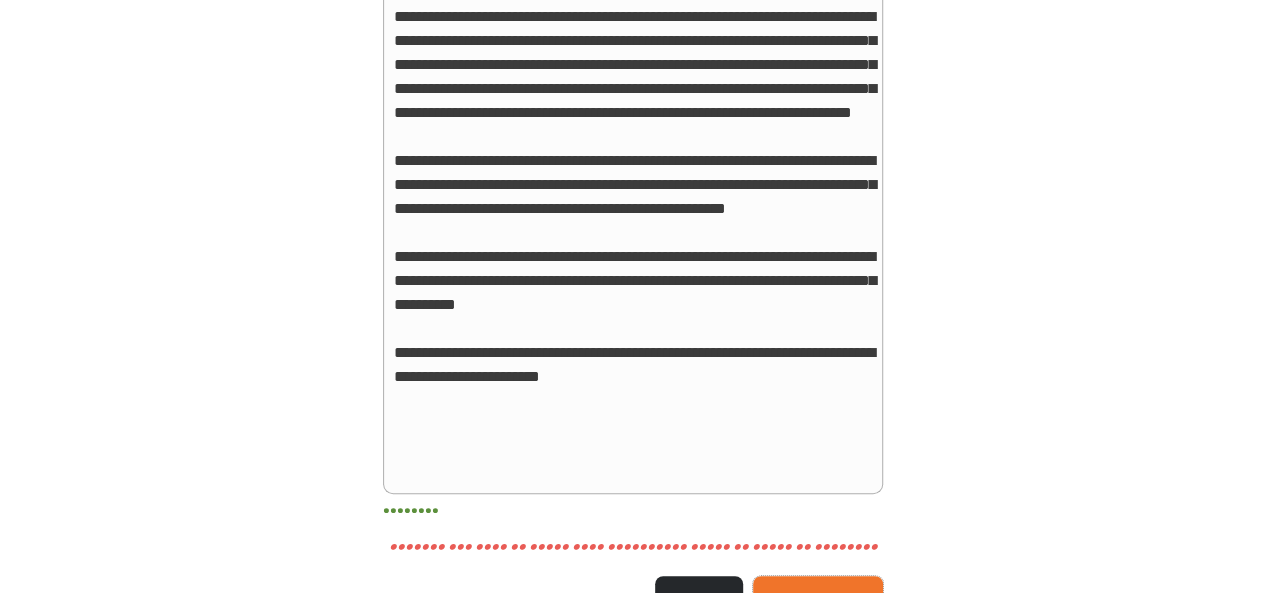 click on "••••••••" at bounding box center [818, 596] 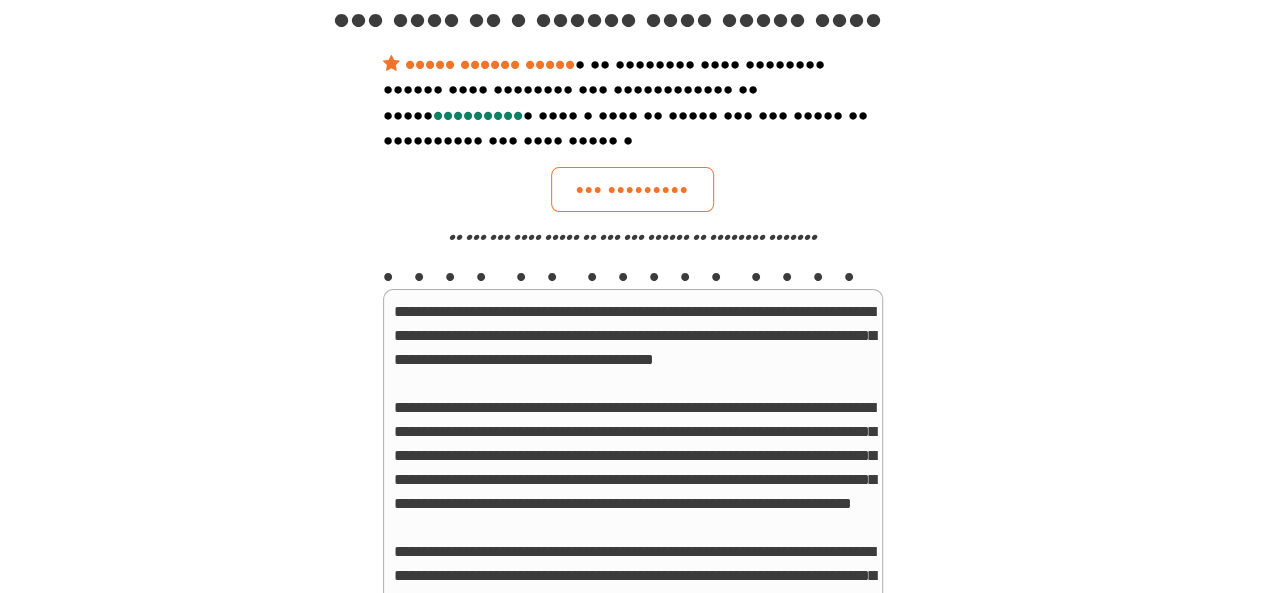 scroll, scrollTop: 118, scrollLeft: 0, axis: vertical 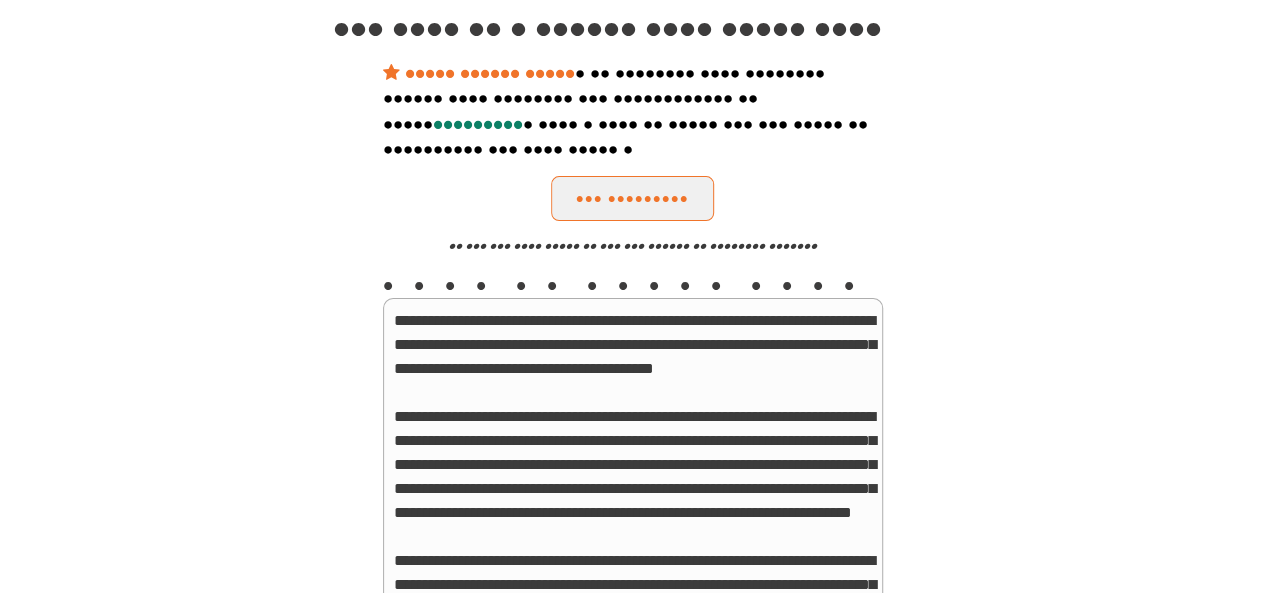 click on "••• •••••••••" at bounding box center (632, 198) 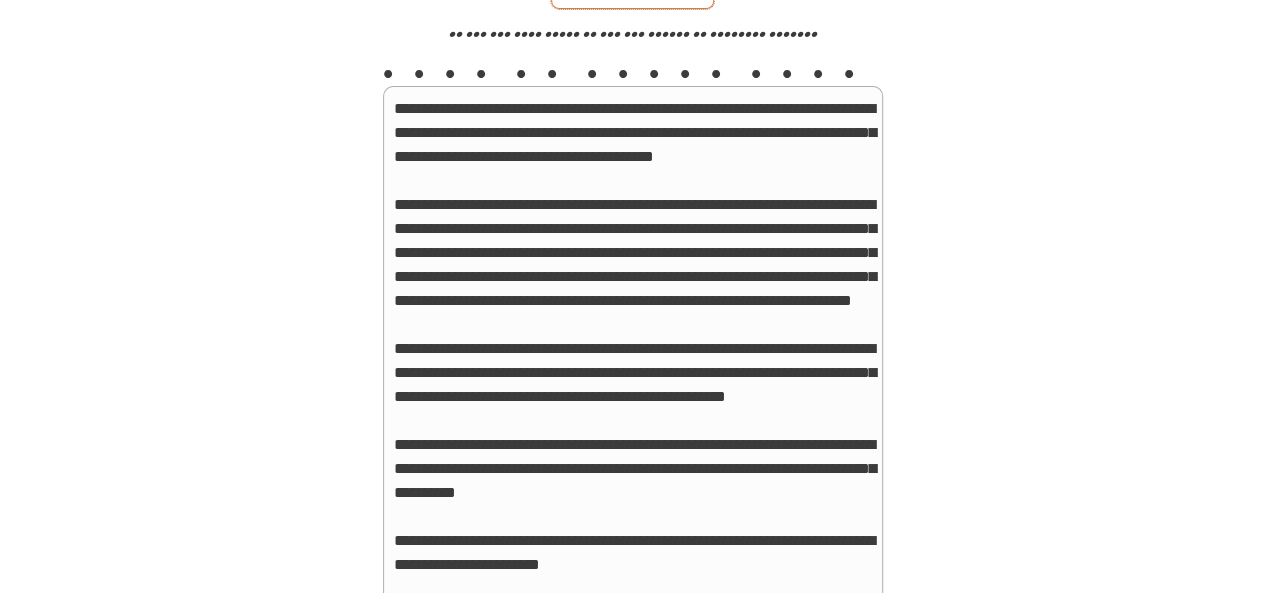 scroll, scrollTop: 486, scrollLeft: 0, axis: vertical 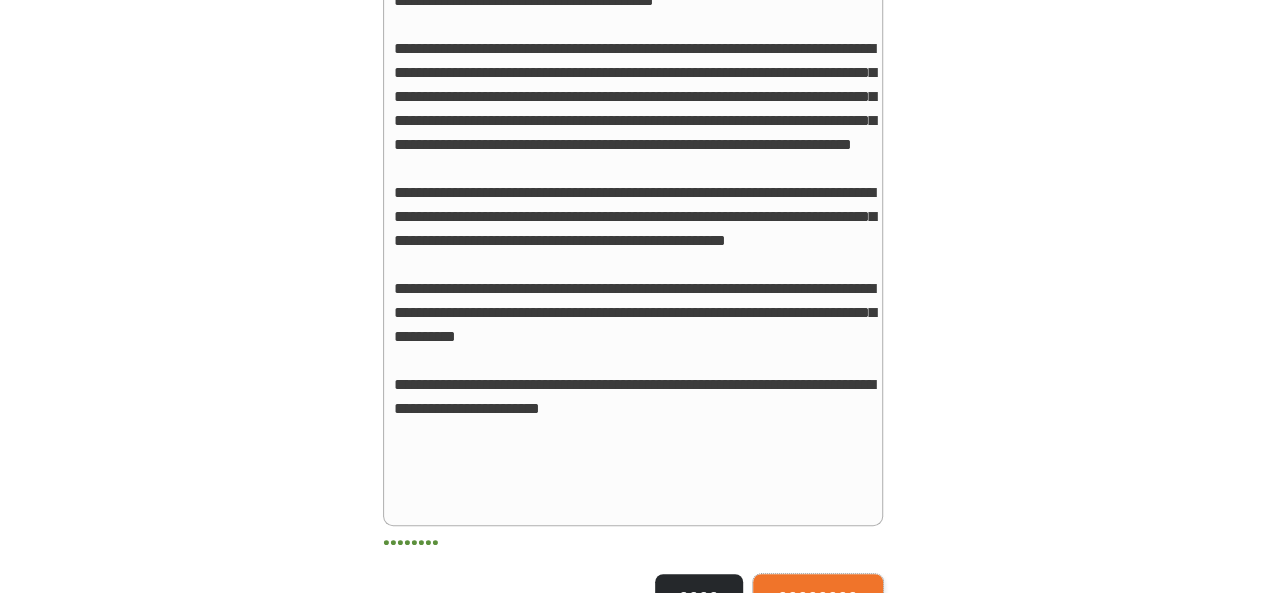 click on "••••••••" at bounding box center [818, 594] 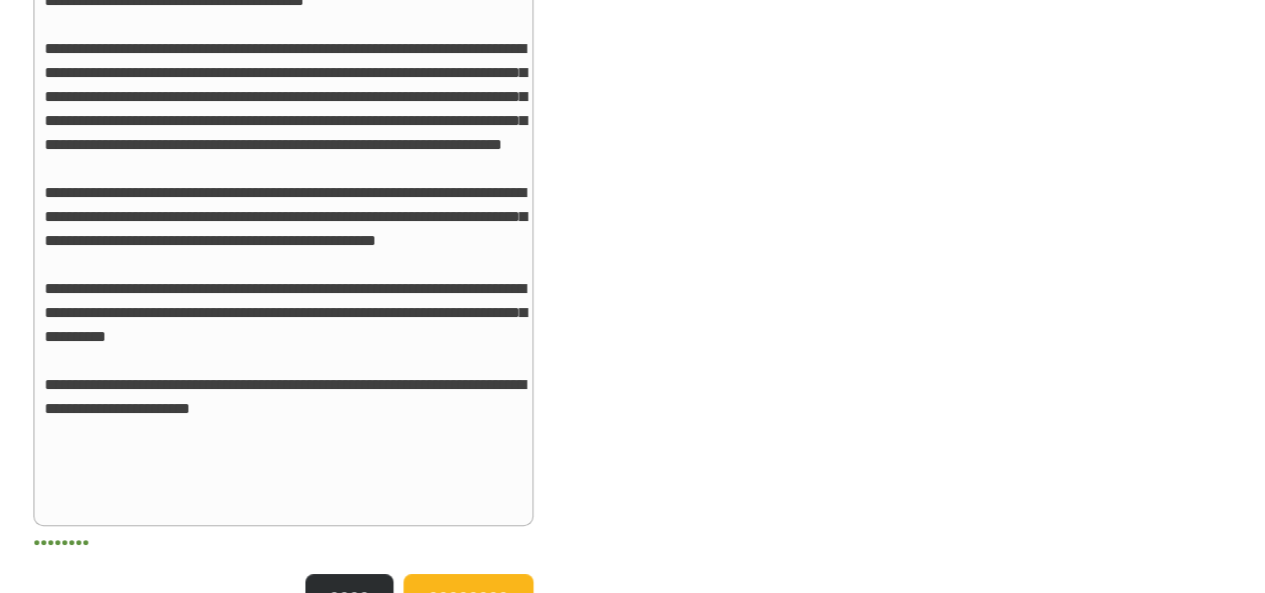 scroll, scrollTop: 0, scrollLeft: 0, axis: both 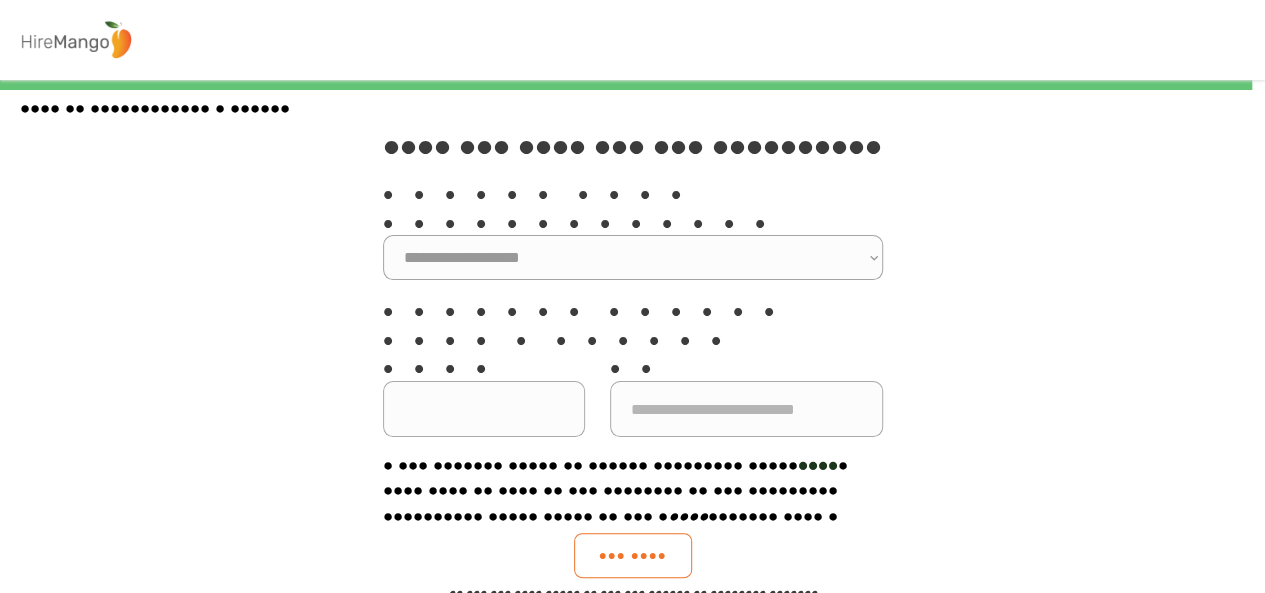 click on "•••••• •••• •••••••••••••" at bounding box center [633, 206] 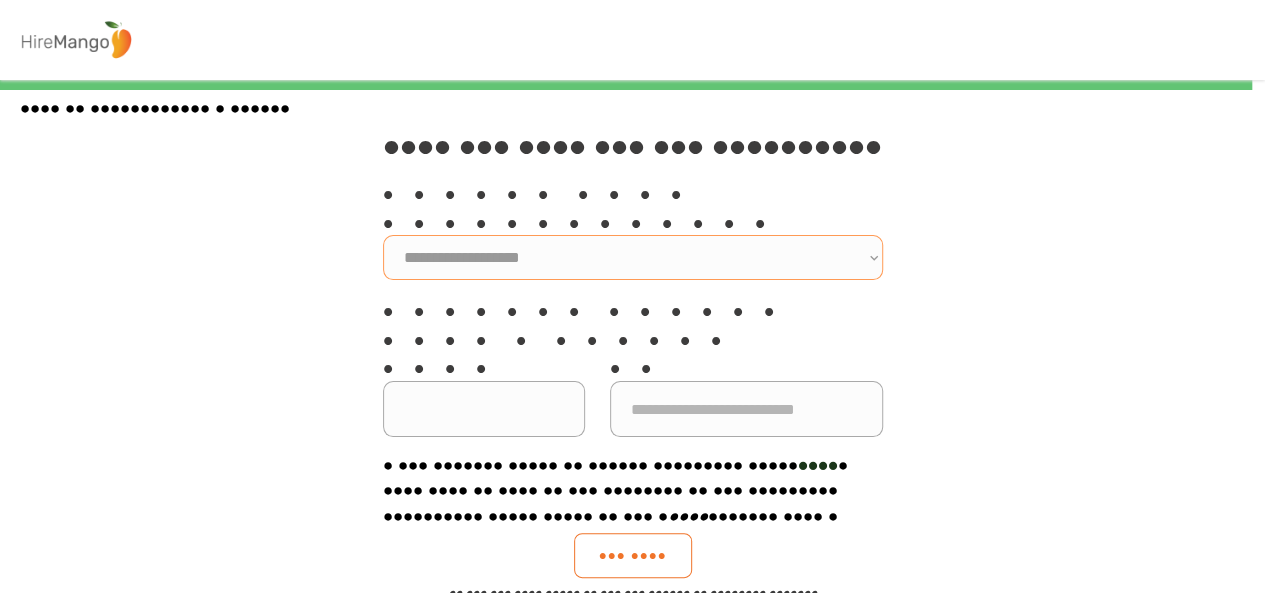 click on "••••••••••••••••••• •••••••••••••••••••••• ••••••••••••••••••••••" at bounding box center [633, 257] 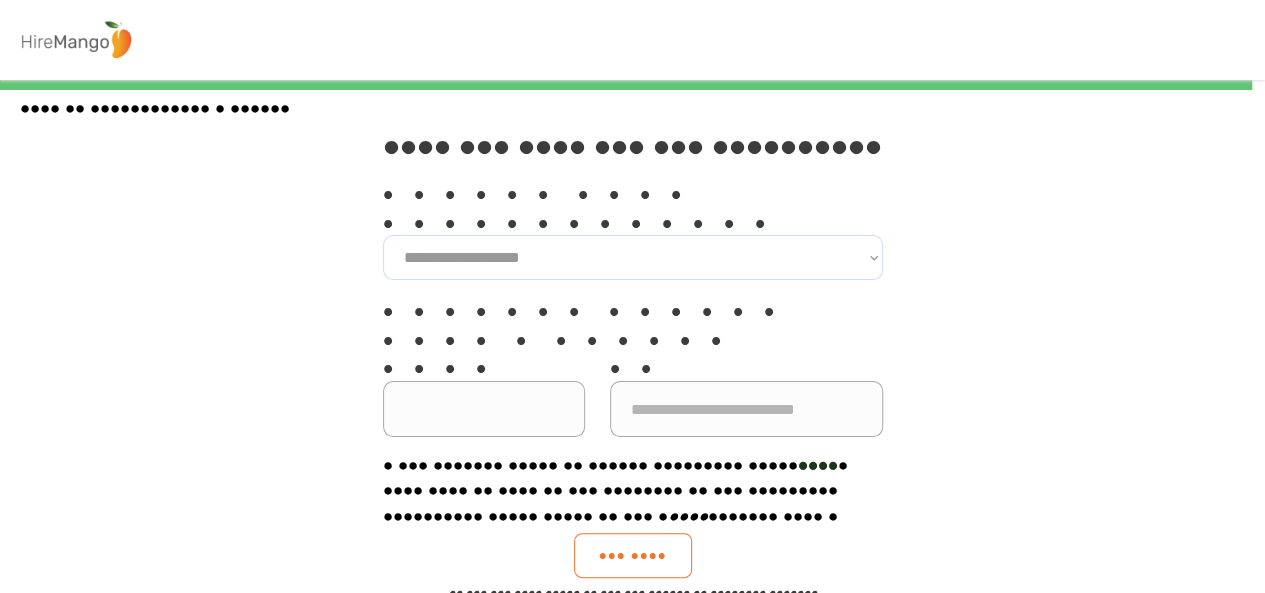select on "•••••••••••" 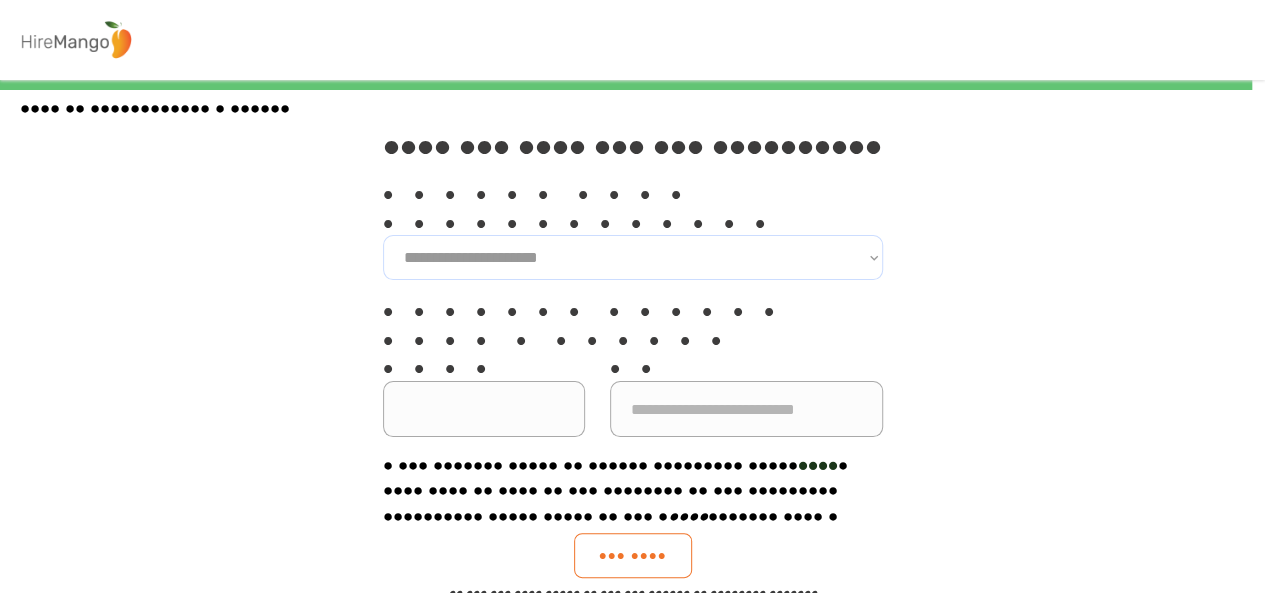 click on "••••••••••••••••••• •••••••••••••••••••••• ••••••••••••••••••••••" at bounding box center (633, 257) 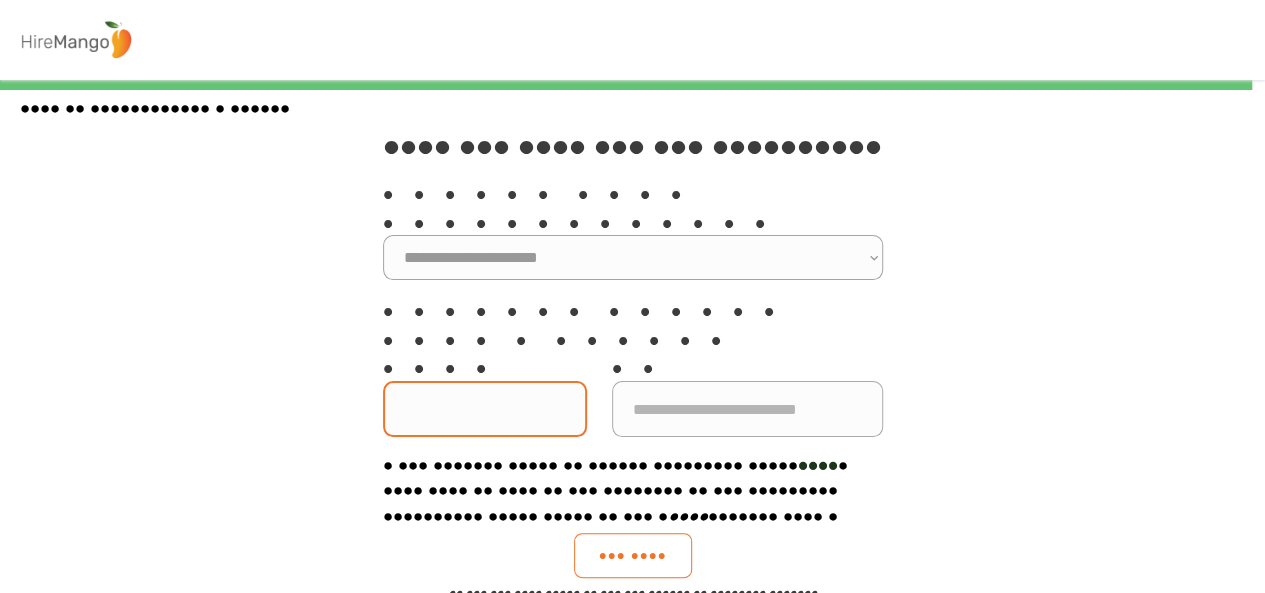 click at bounding box center (485, 409) 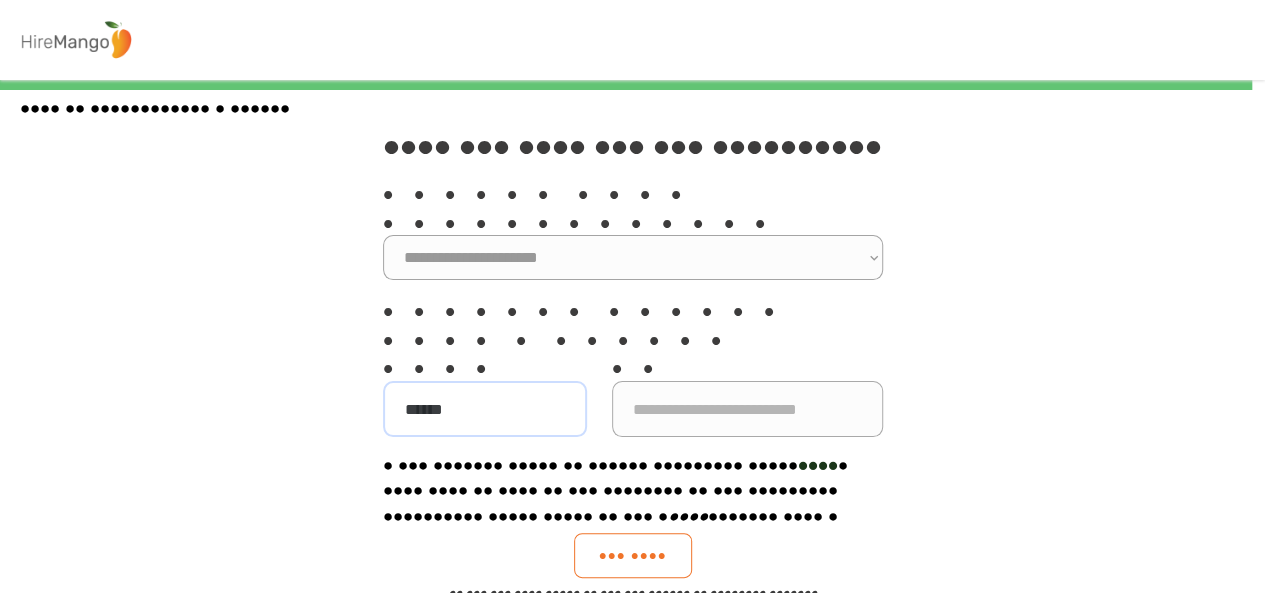 type on "••••••" 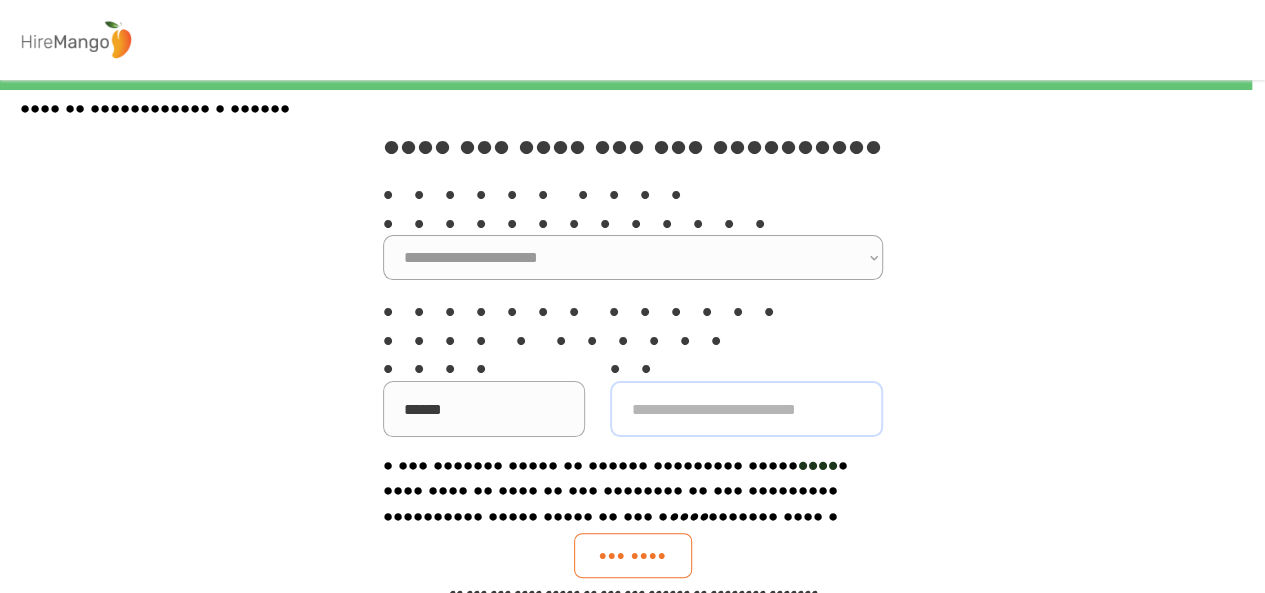 click at bounding box center [746, 409] 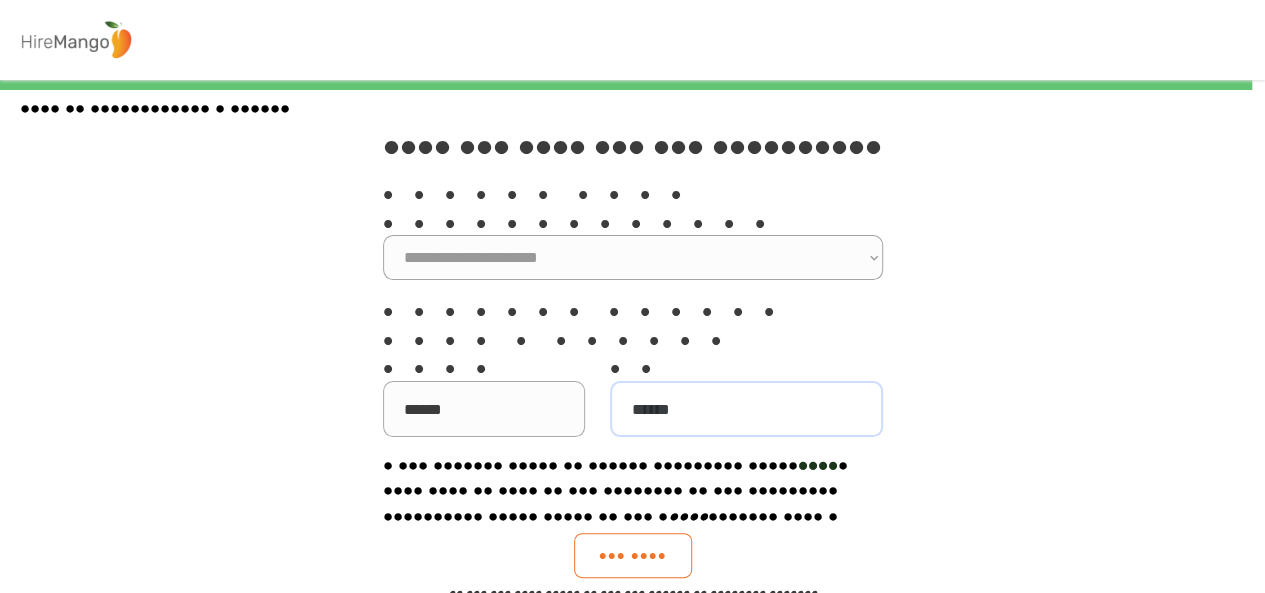 type on "••••••" 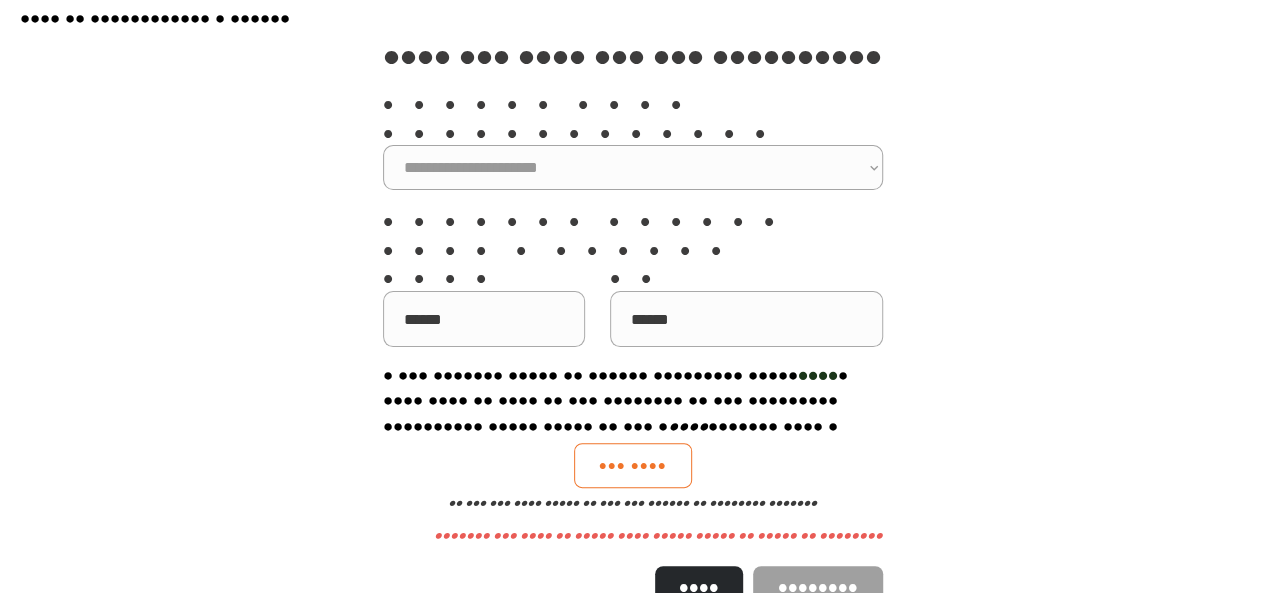 scroll, scrollTop: 200, scrollLeft: 0, axis: vertical 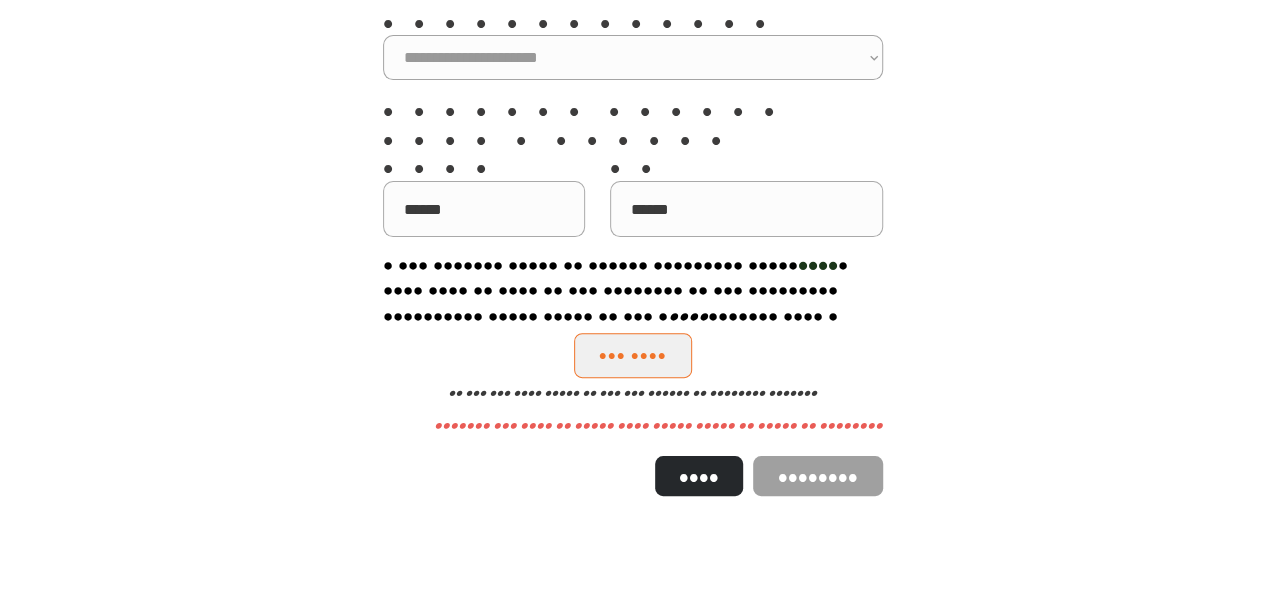click on "••• ••••" at bounding box center [633, 355] 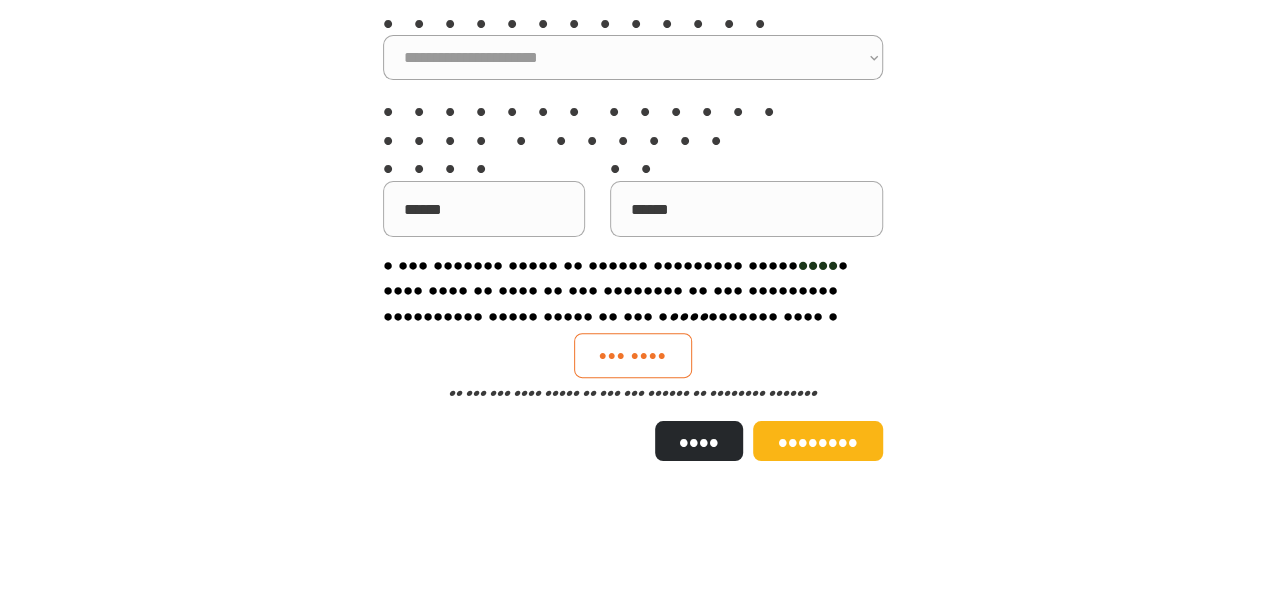 click on "•••• ••••••••" at bounding box center (633, 441) 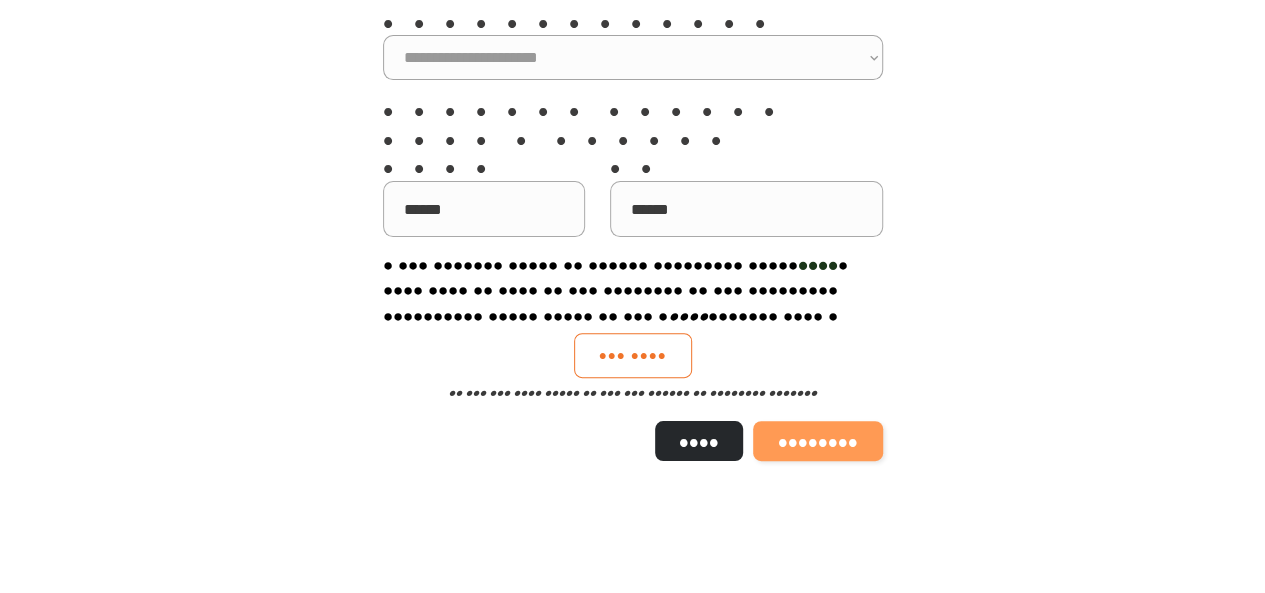 click on "••••••••" at bounding box center (818, 441) 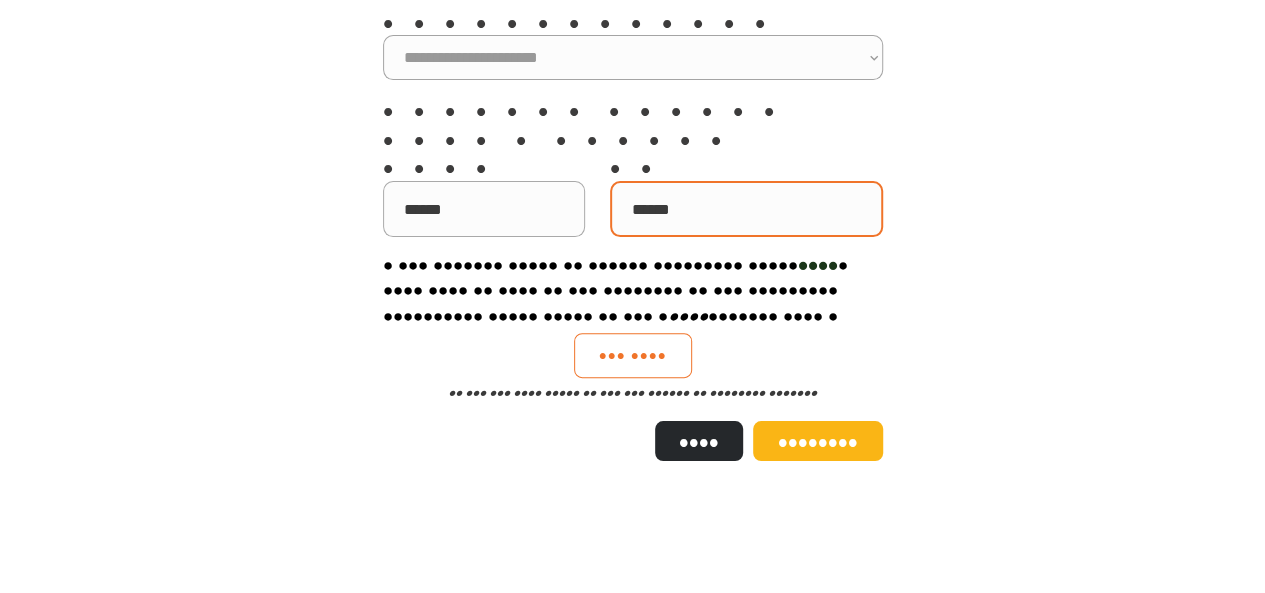 scroll, scrollTop: 0, scrollLeft: 0, axis: both 